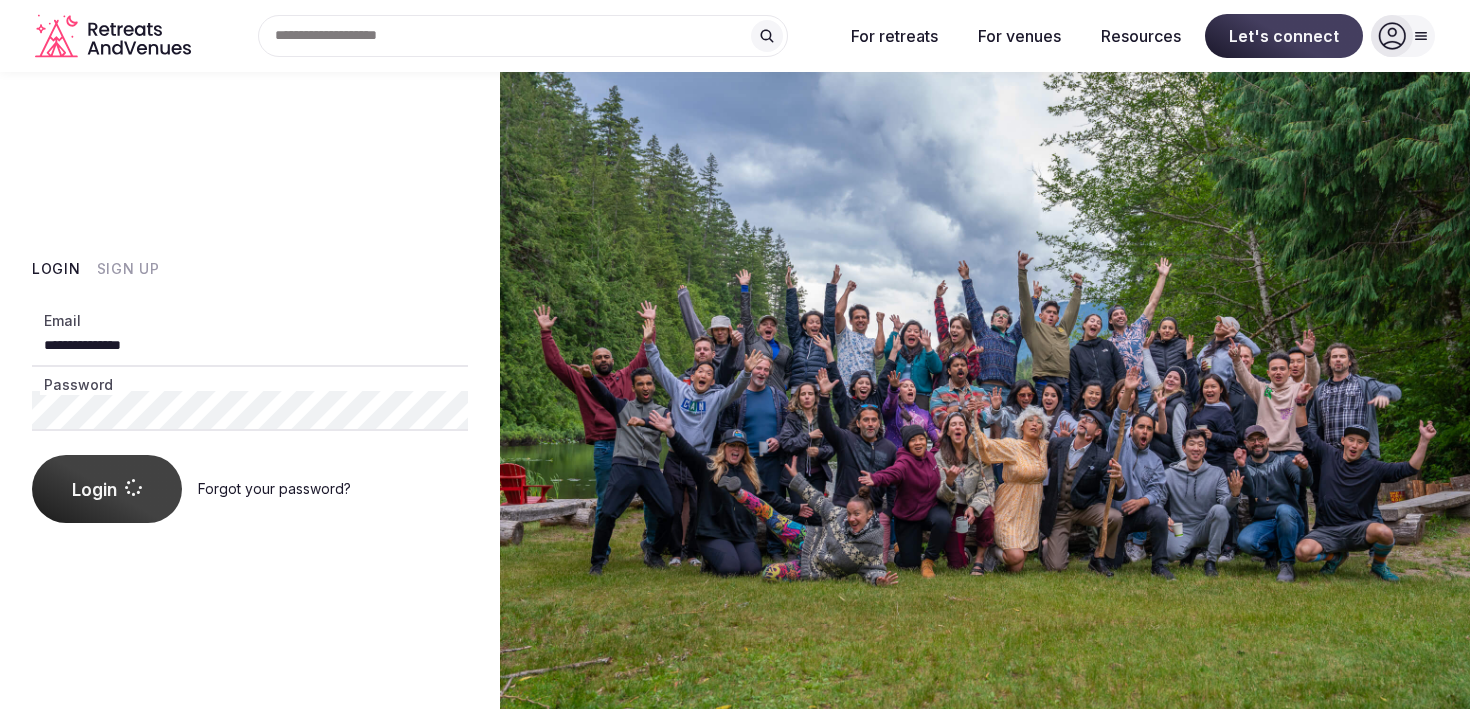 scroll, scrollTop: 0, scrollLeft: 0, axis: both 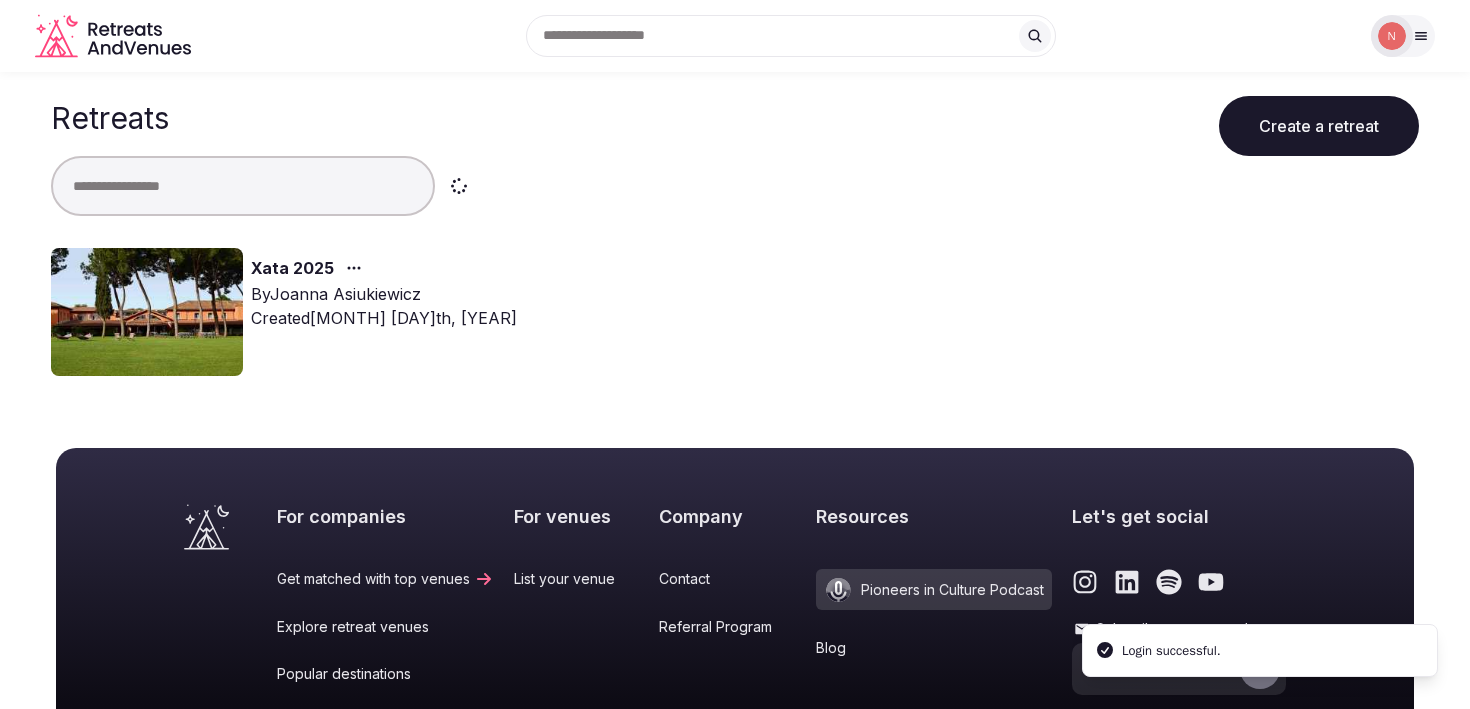 click at bounding box center [147, 312] 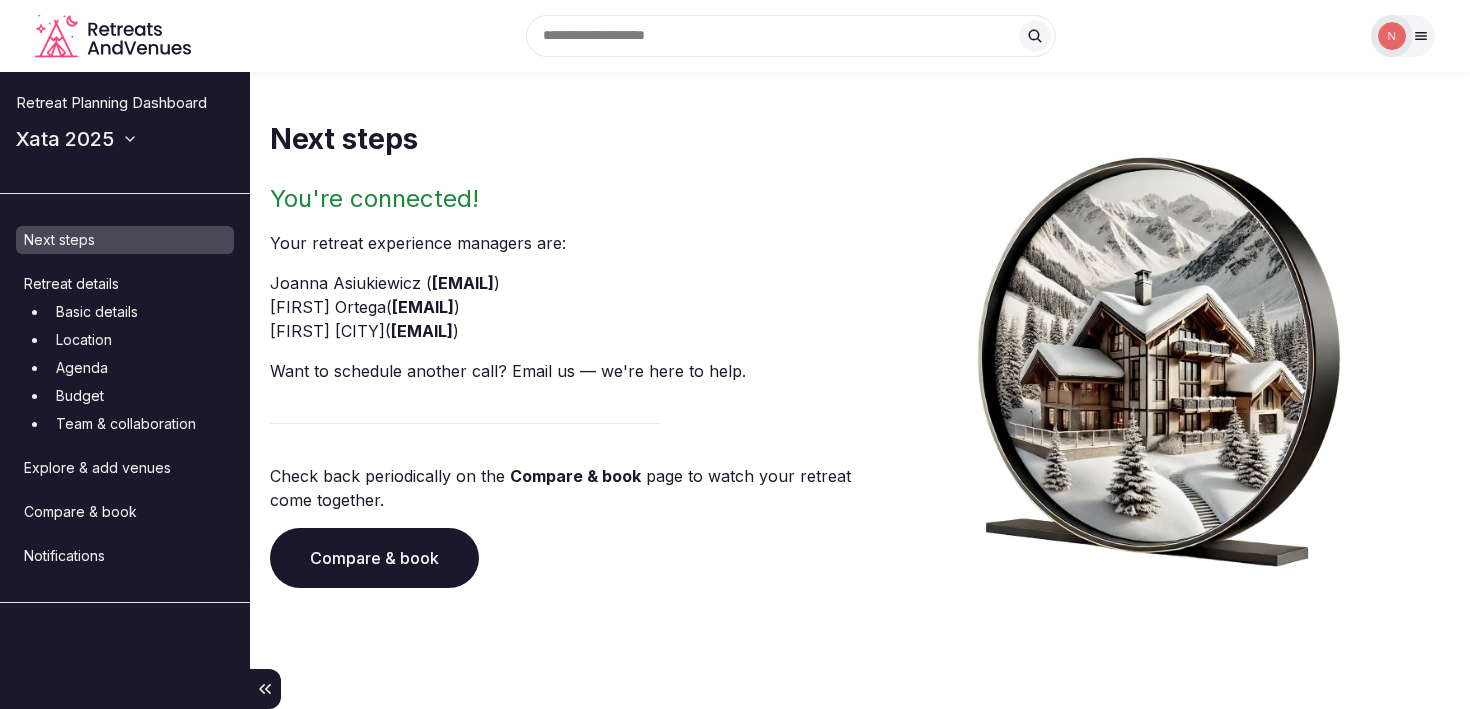 click on "Location" at bounding box center (141, 340) 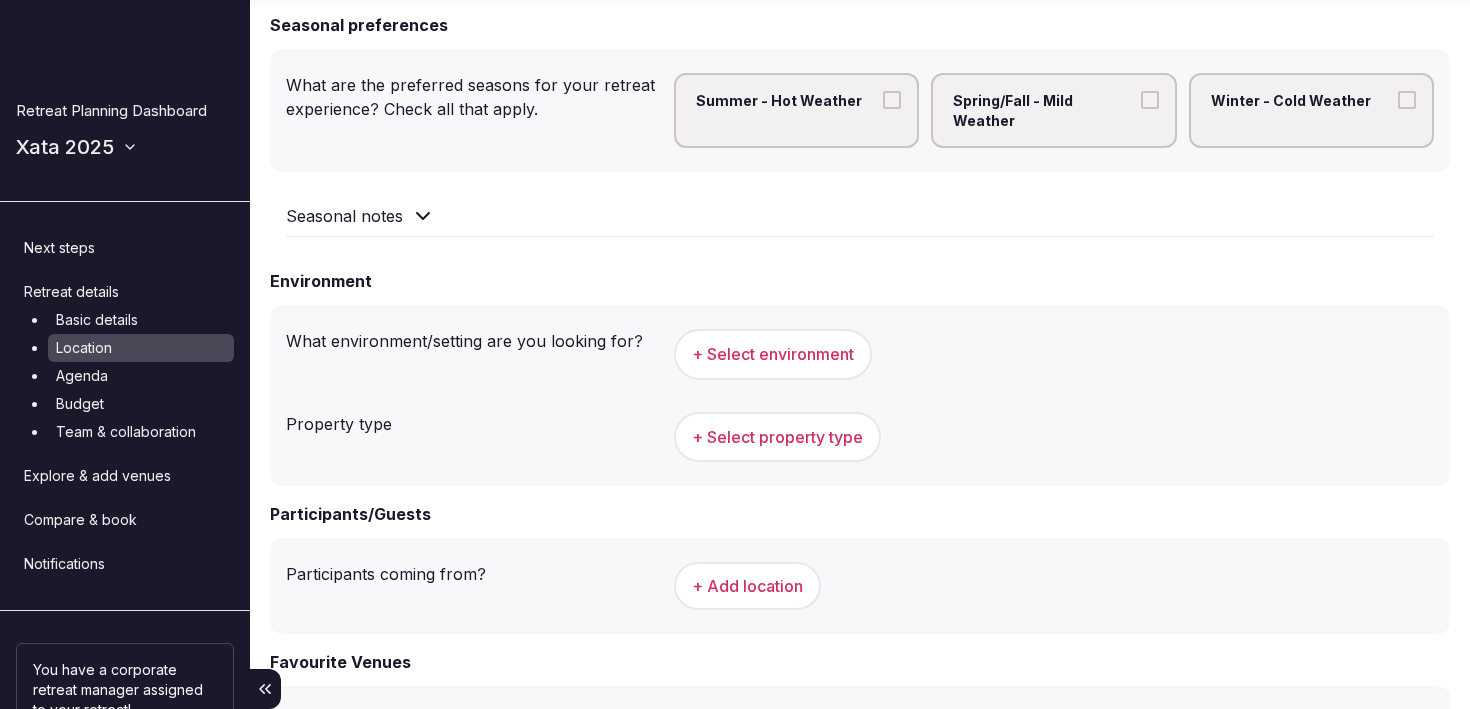 scroll, scrollTop: 477, scrollLeft: 0, axis: vertical 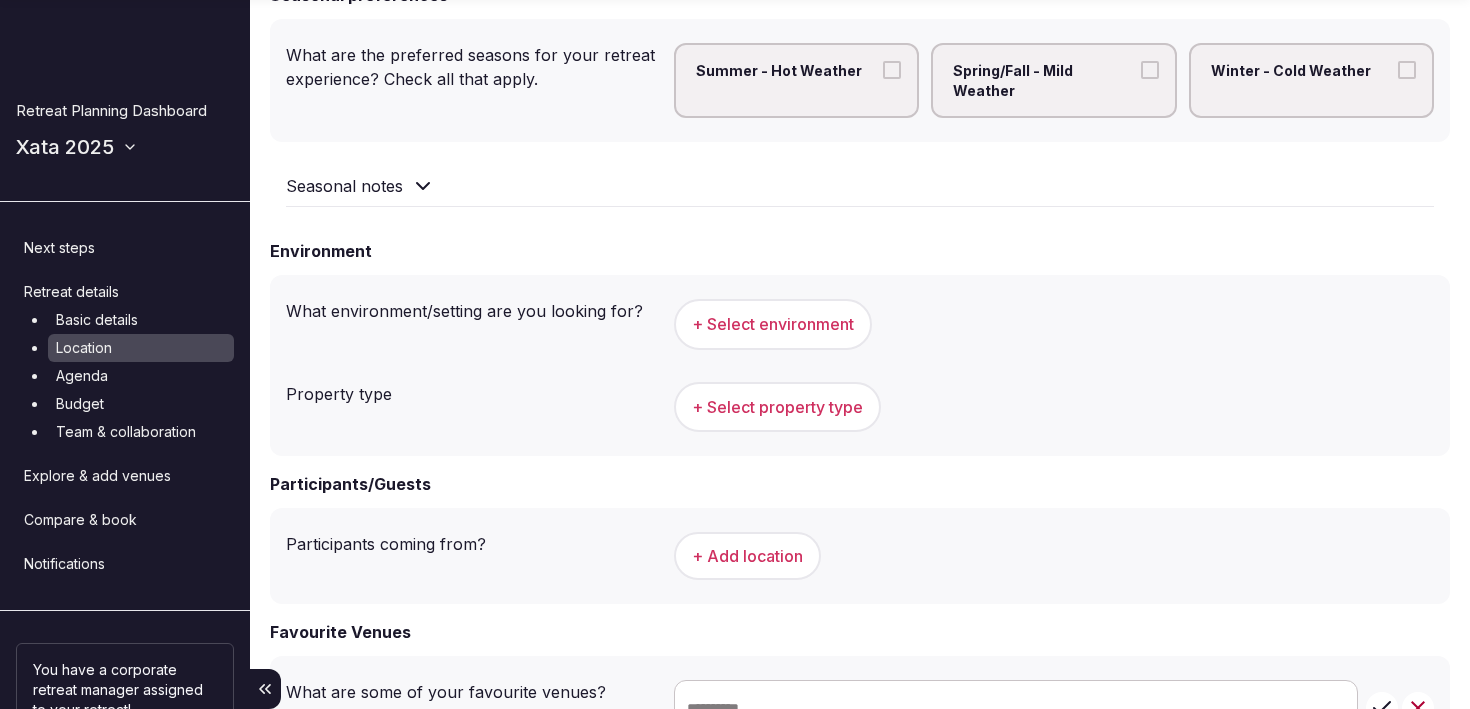 click on "Explore & add venues" at bounding box center (125, 476) 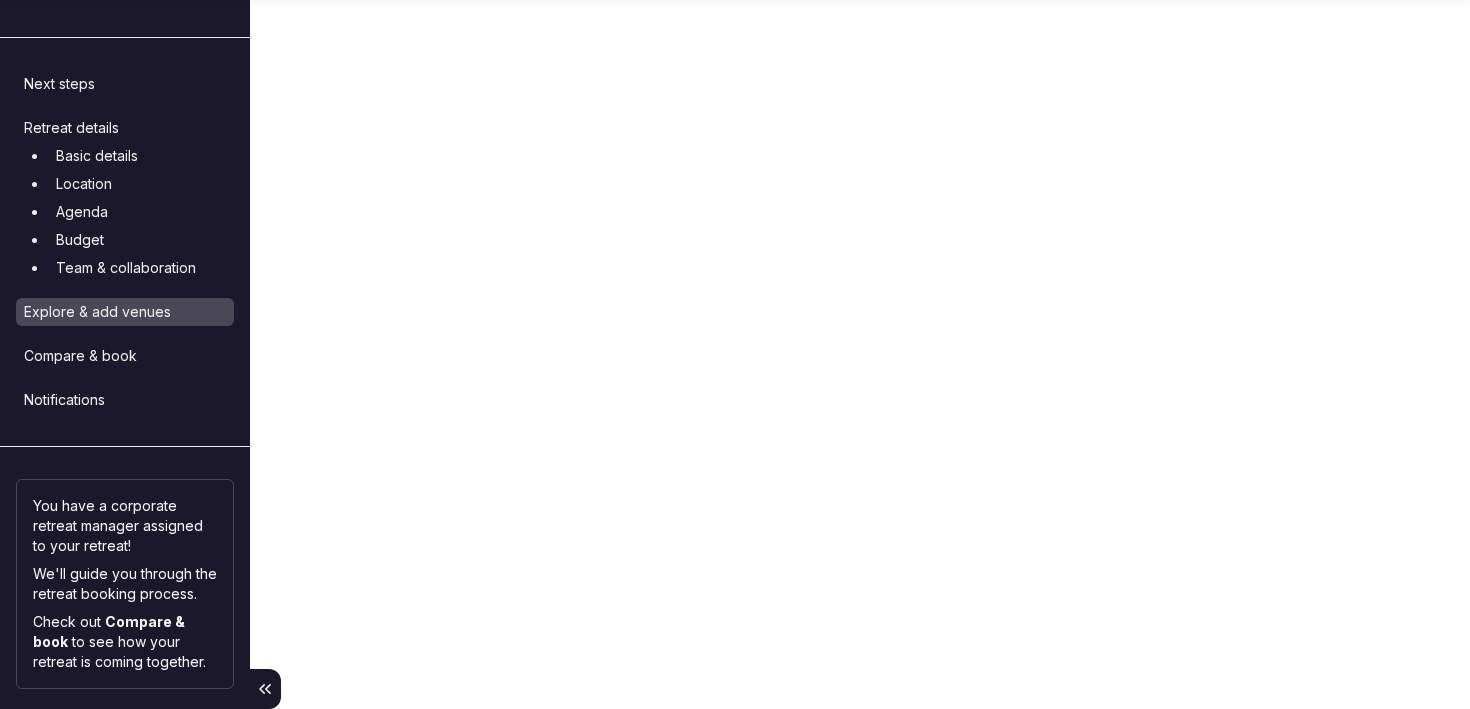 scroll, scrollTop: 0, scrollLeft: 0, axis: both 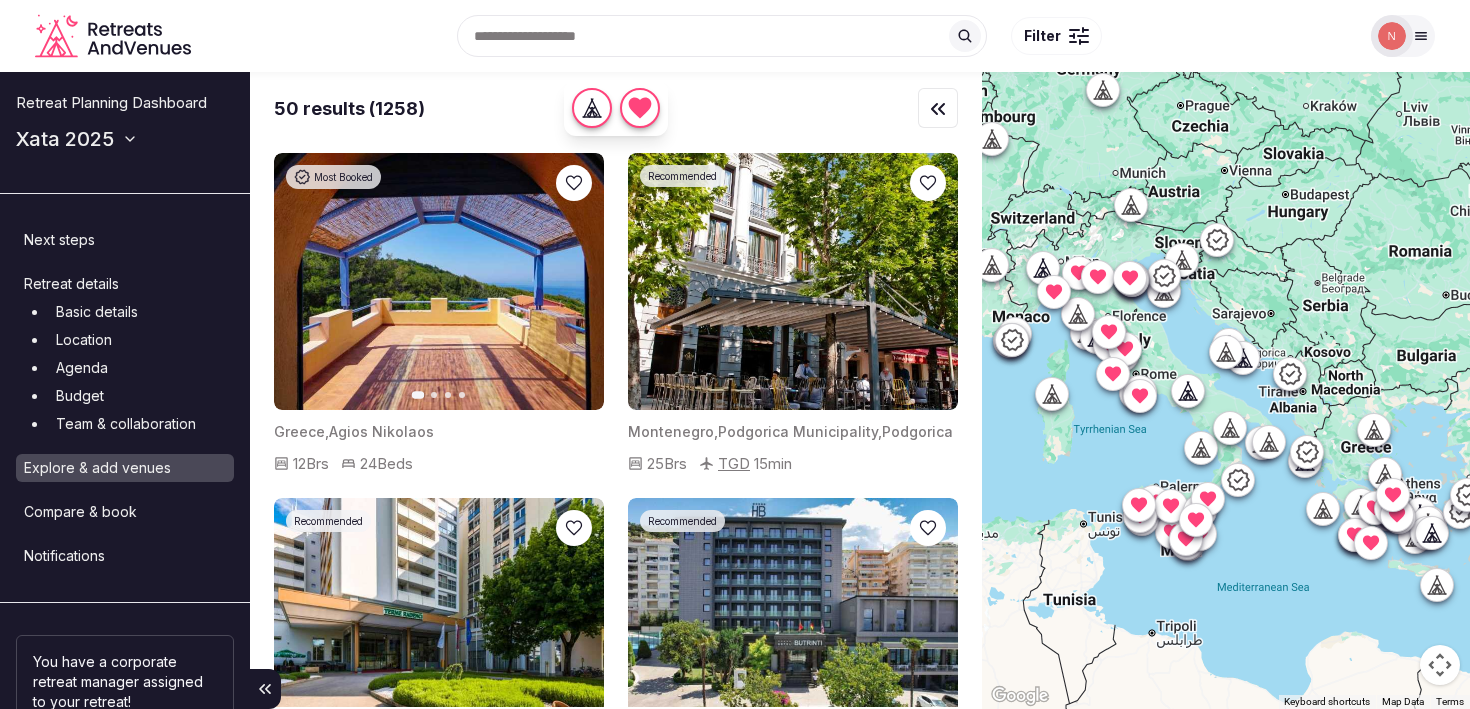 click on "Compare & book" at bounding box center [125, 512] 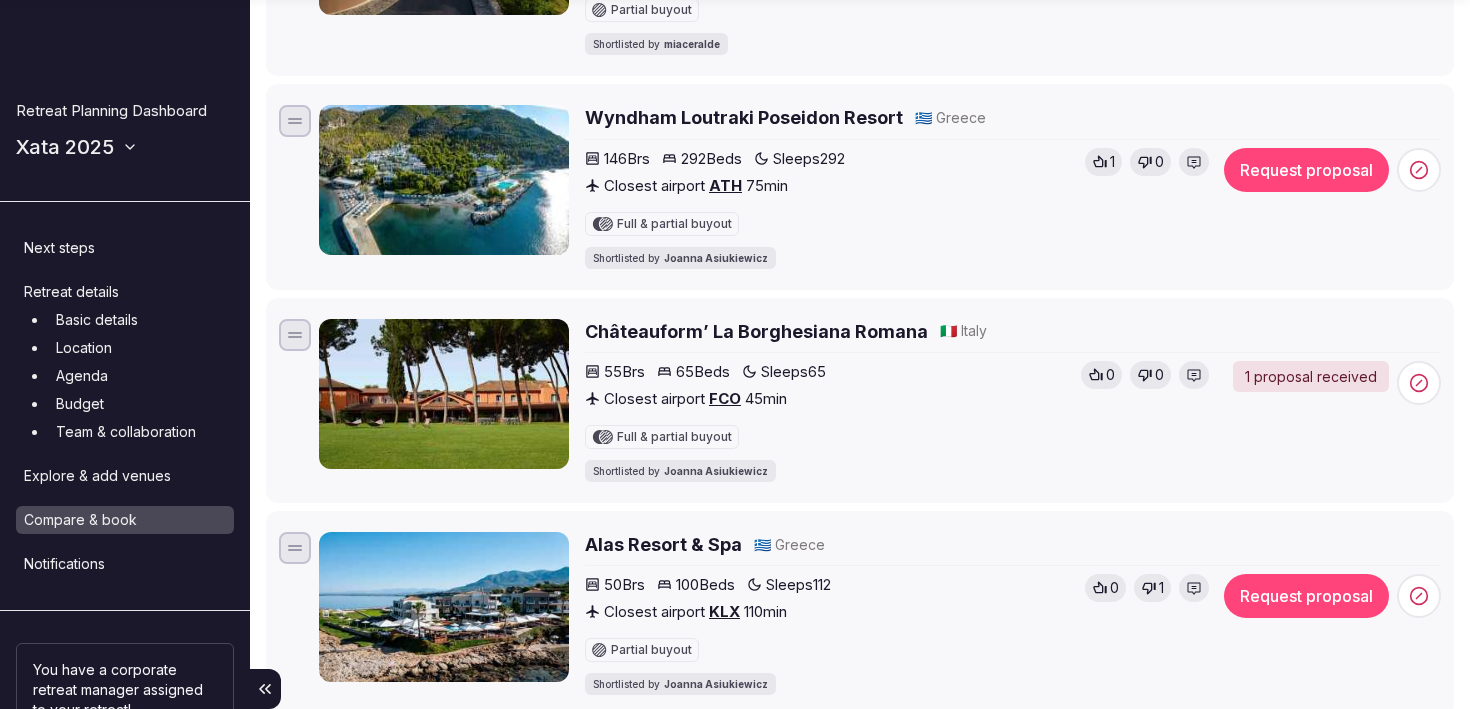 scroll, scrollTop: 923, scrollLeft: 0, axis: vertical 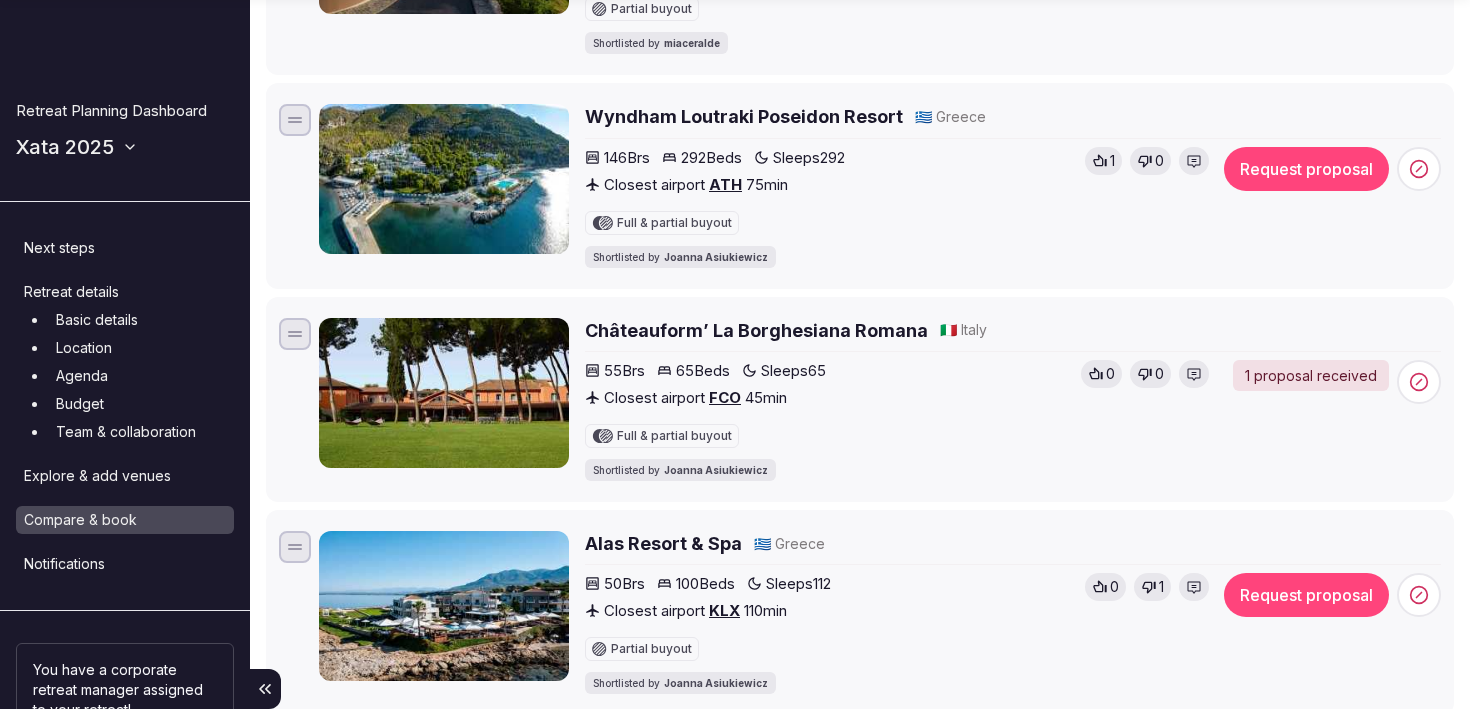 click on "Châteauform’ La Borghesiana Romana" at bounding box center (756, 330) 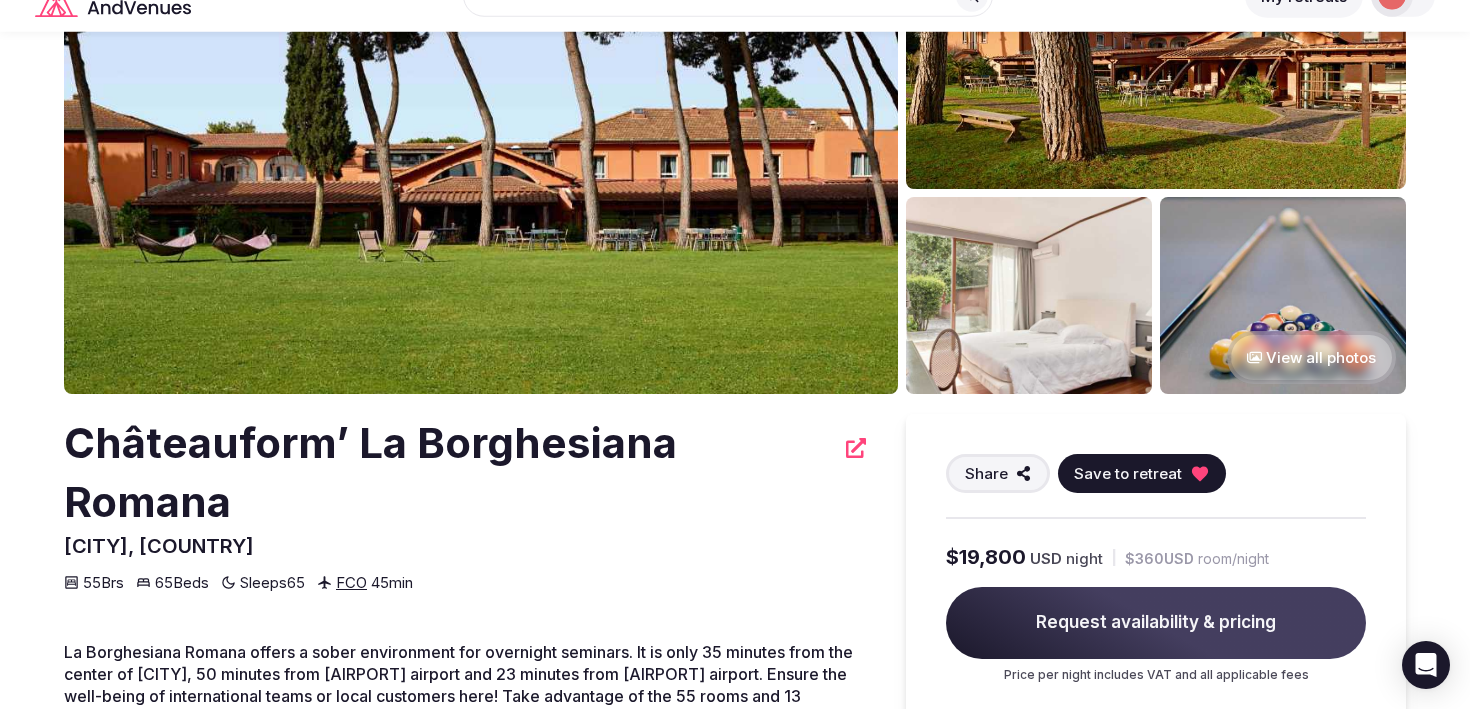 scroll, scrollTop: 204, scrollLeft: 0, axis: vertical 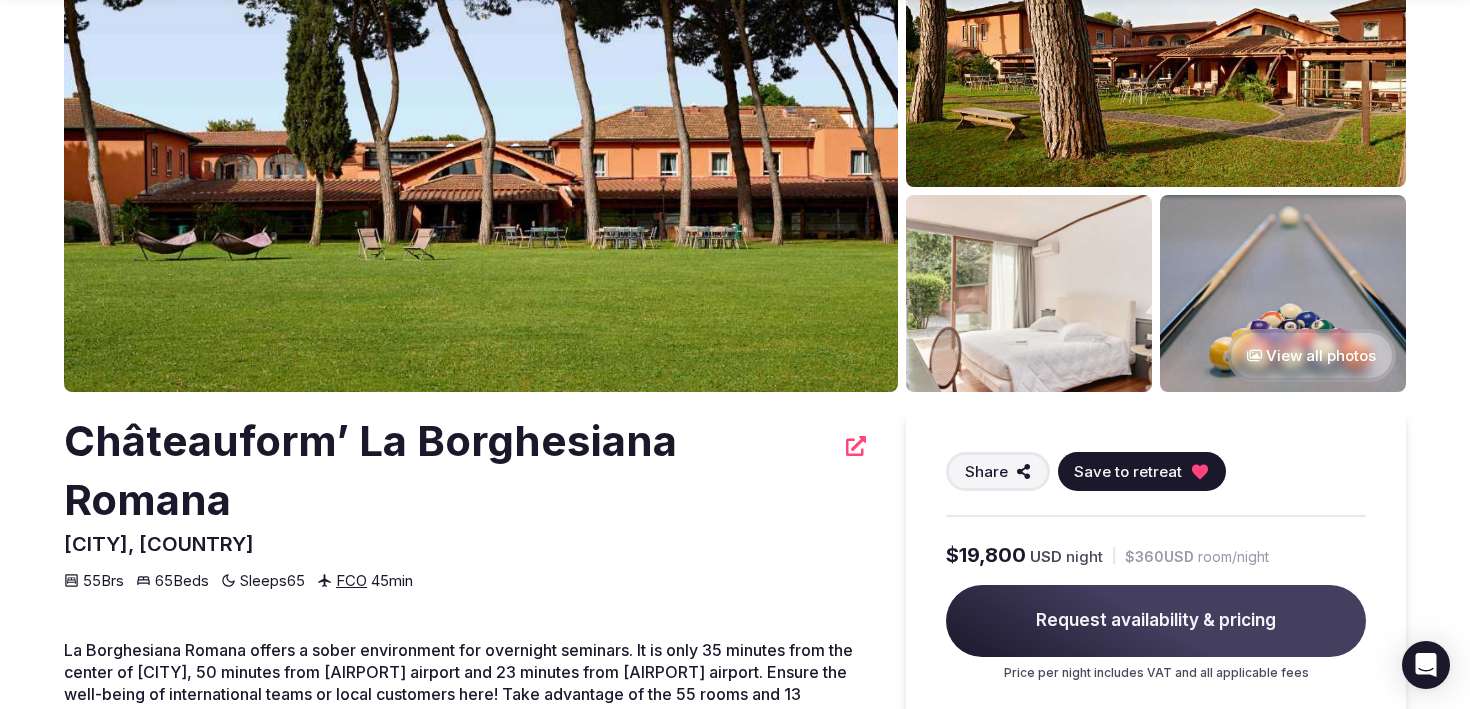 click on "View all photos" at bounding box center (1311, 355) 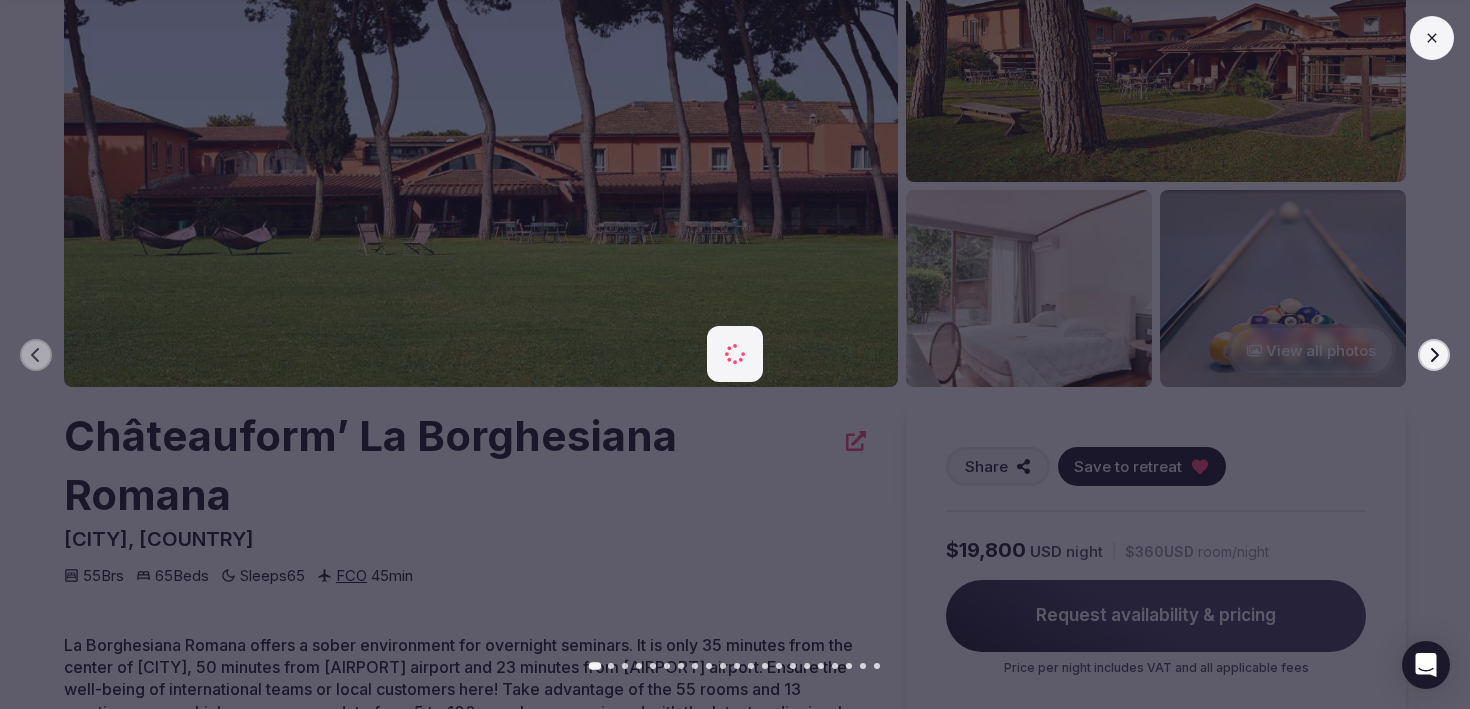 scroll, scrollTop: 211, scrollLeft: 0, axis: vertical 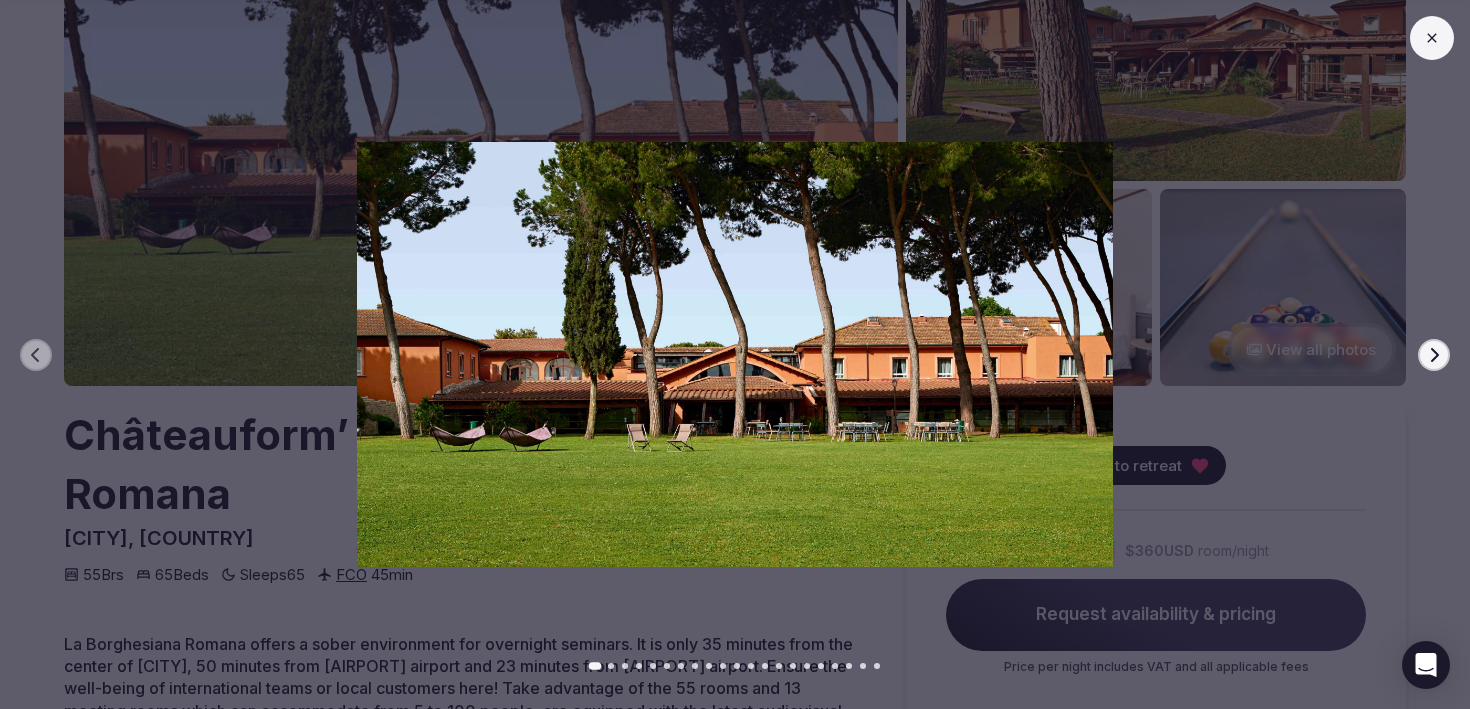 click at bounding box center [1432, 38] 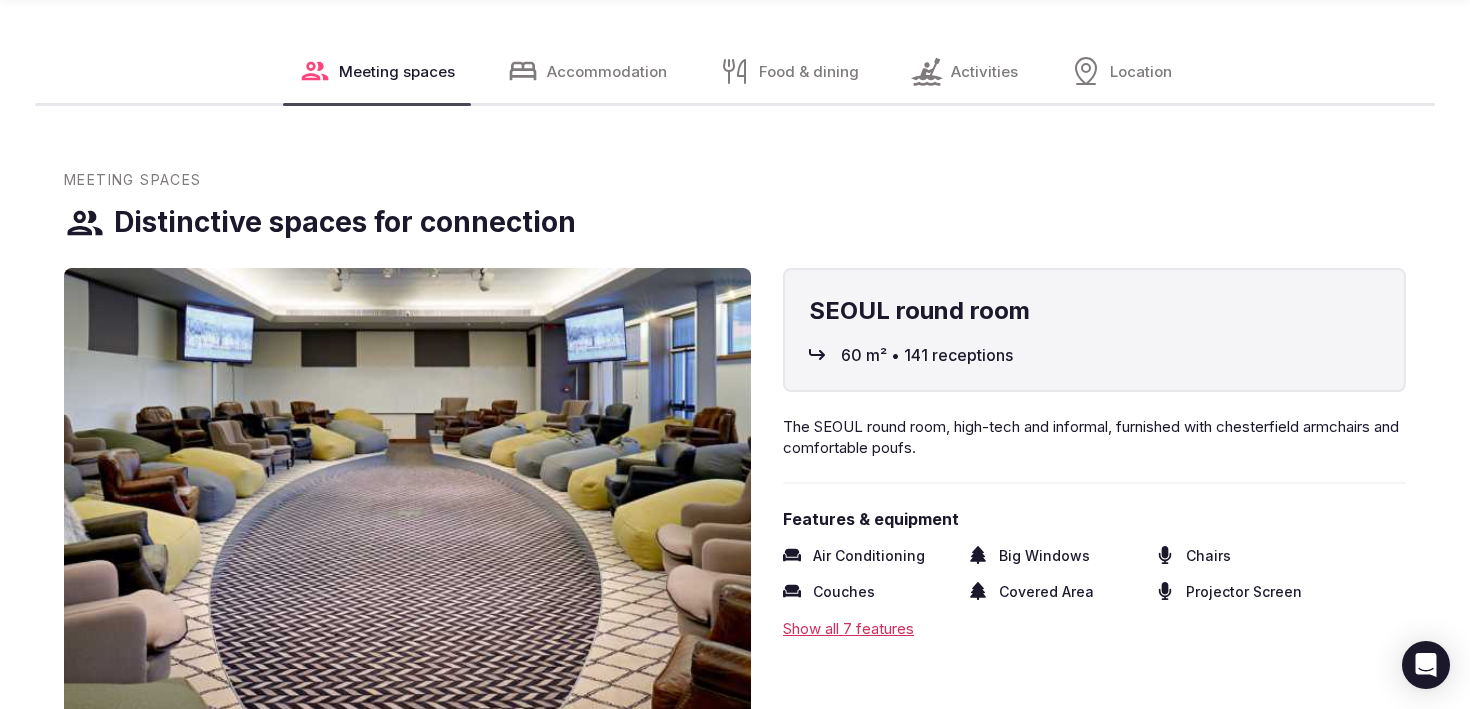 scroll, scrollTop: 2776, scrollLeft: 0, axis: vertical 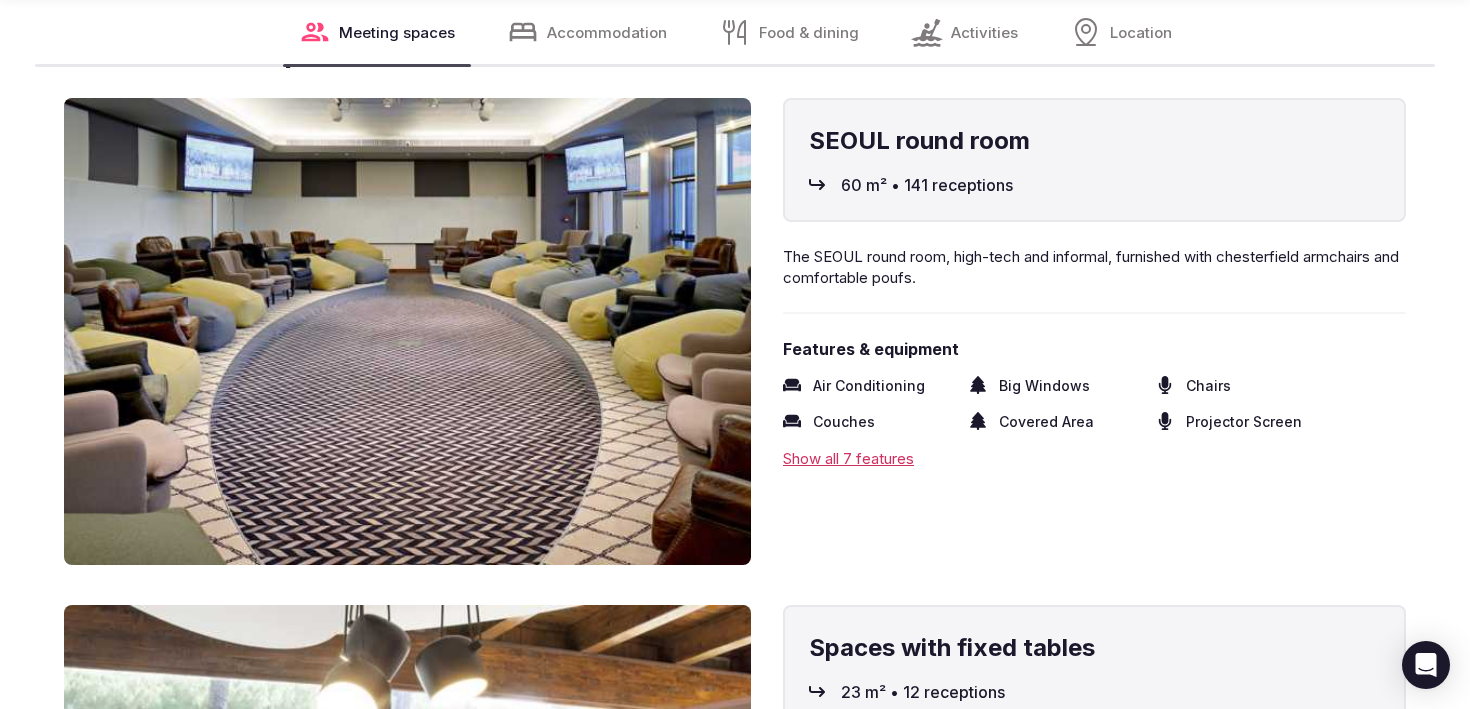 click on "Show all 7 features" at bounding box center [1094, 458] 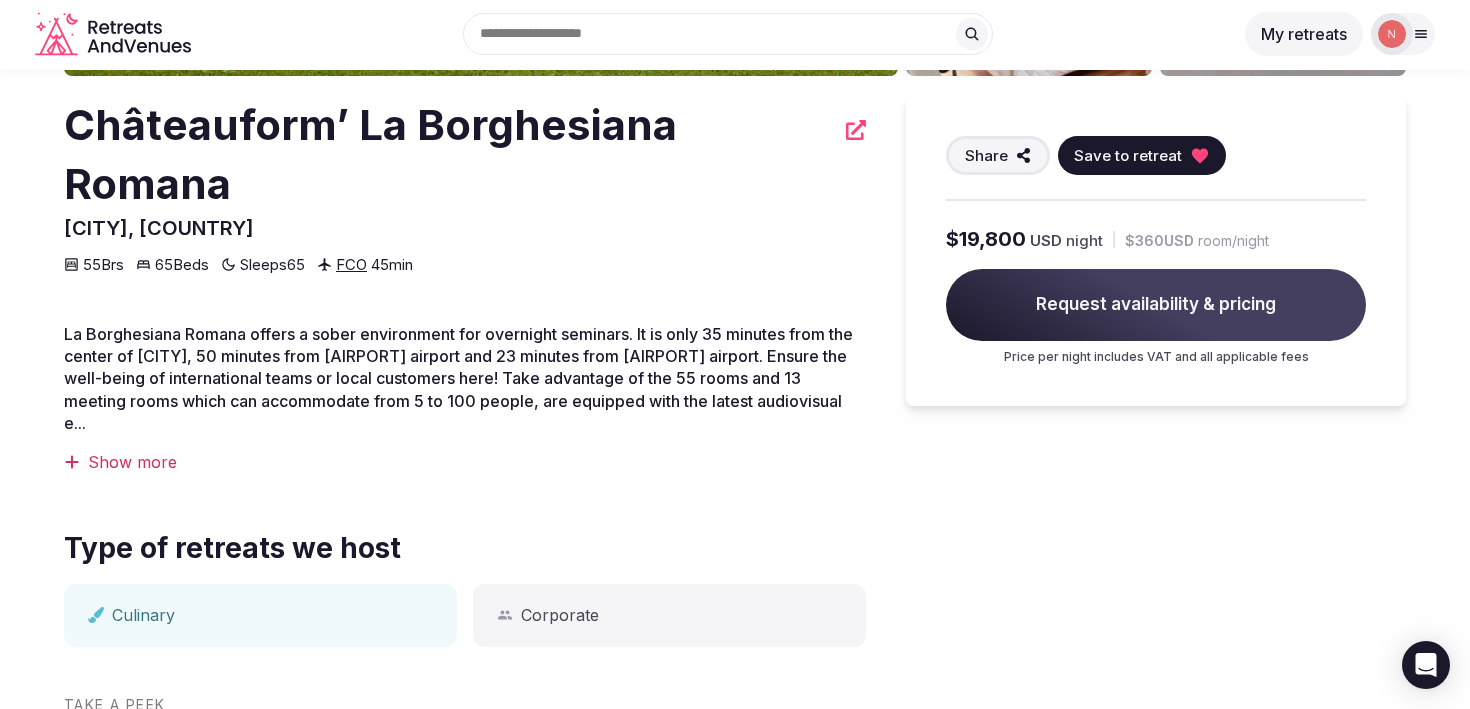 scroll, scrollTop: 0, scrollLeft: 0, axis: both 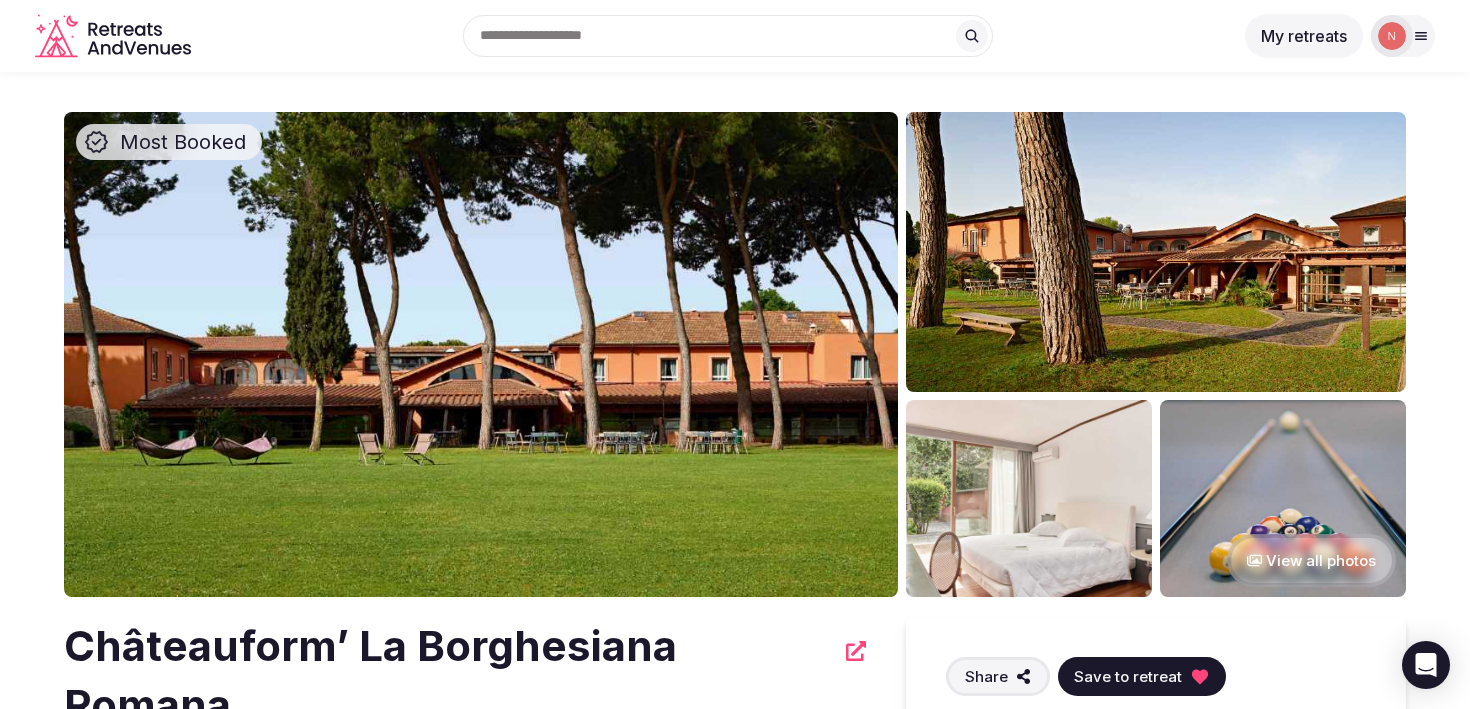 click on "My retreats" at bounding box center (1304, 36) 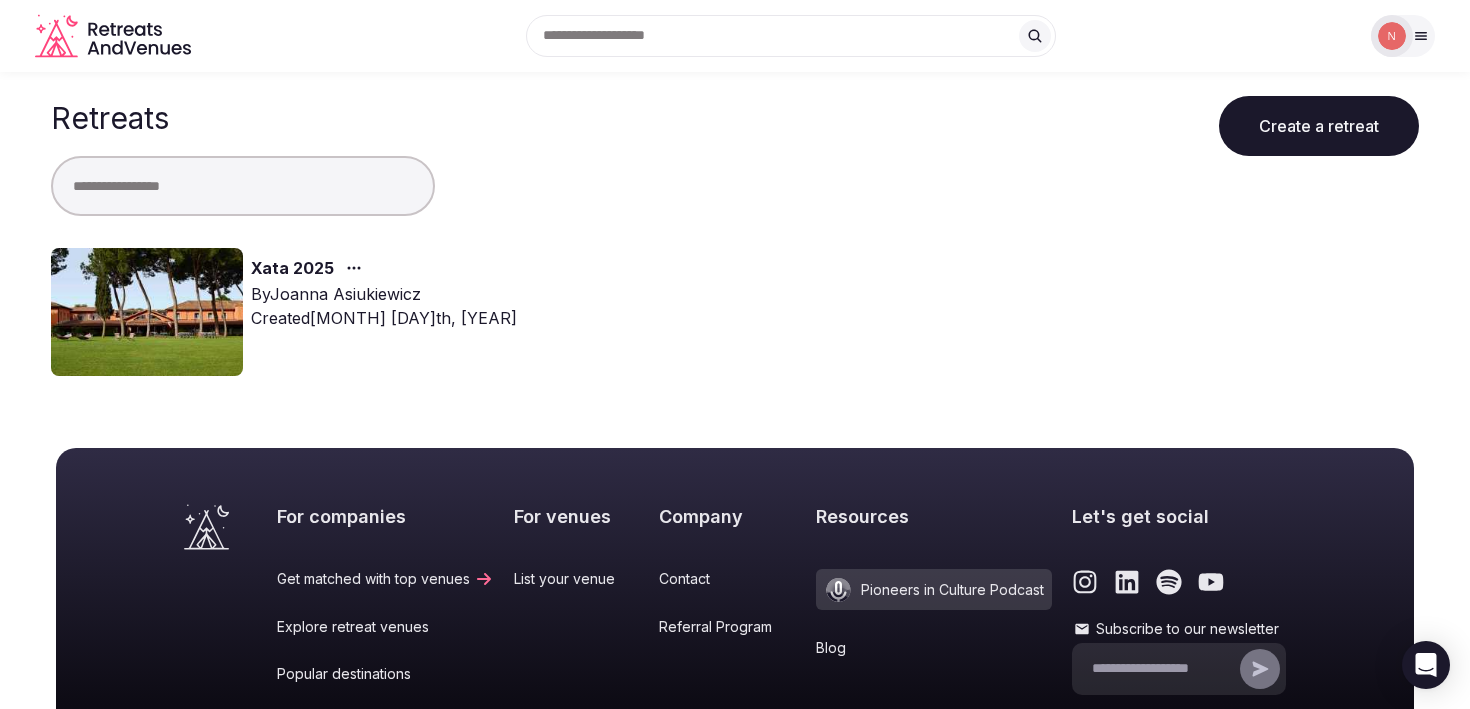 click at bounding box center [147, 312] 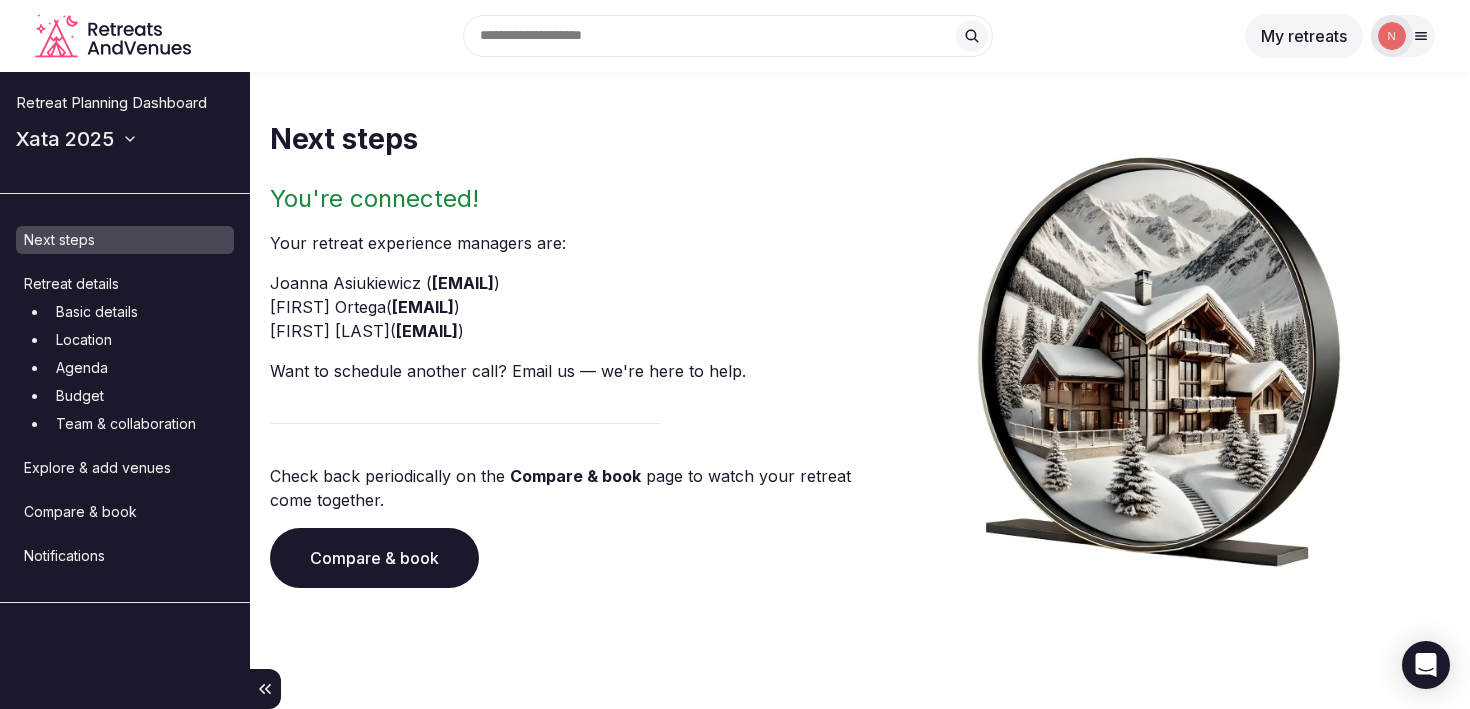 click on "Compare & book" at bounding box center [374, 558] 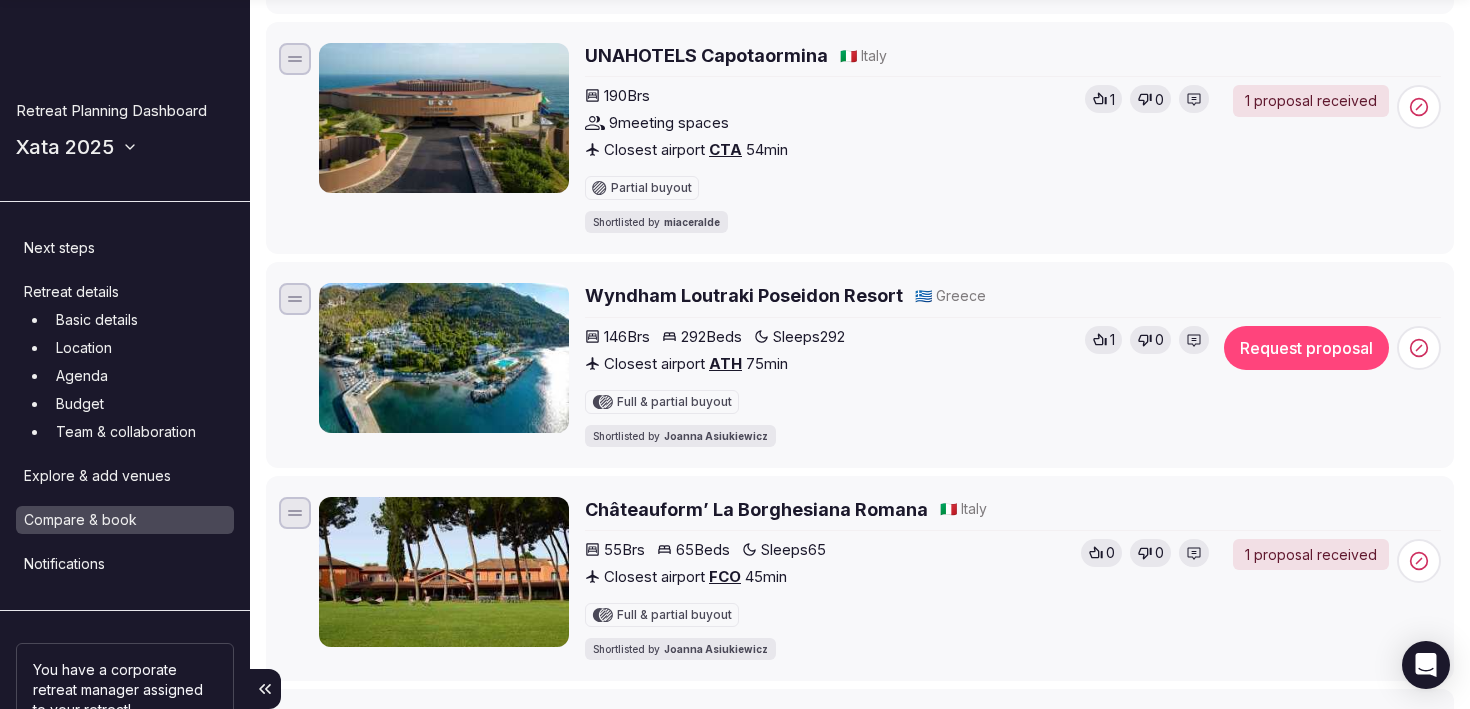 scroll, scrollTop: 934, scrollLeft: 0, axis: vertical 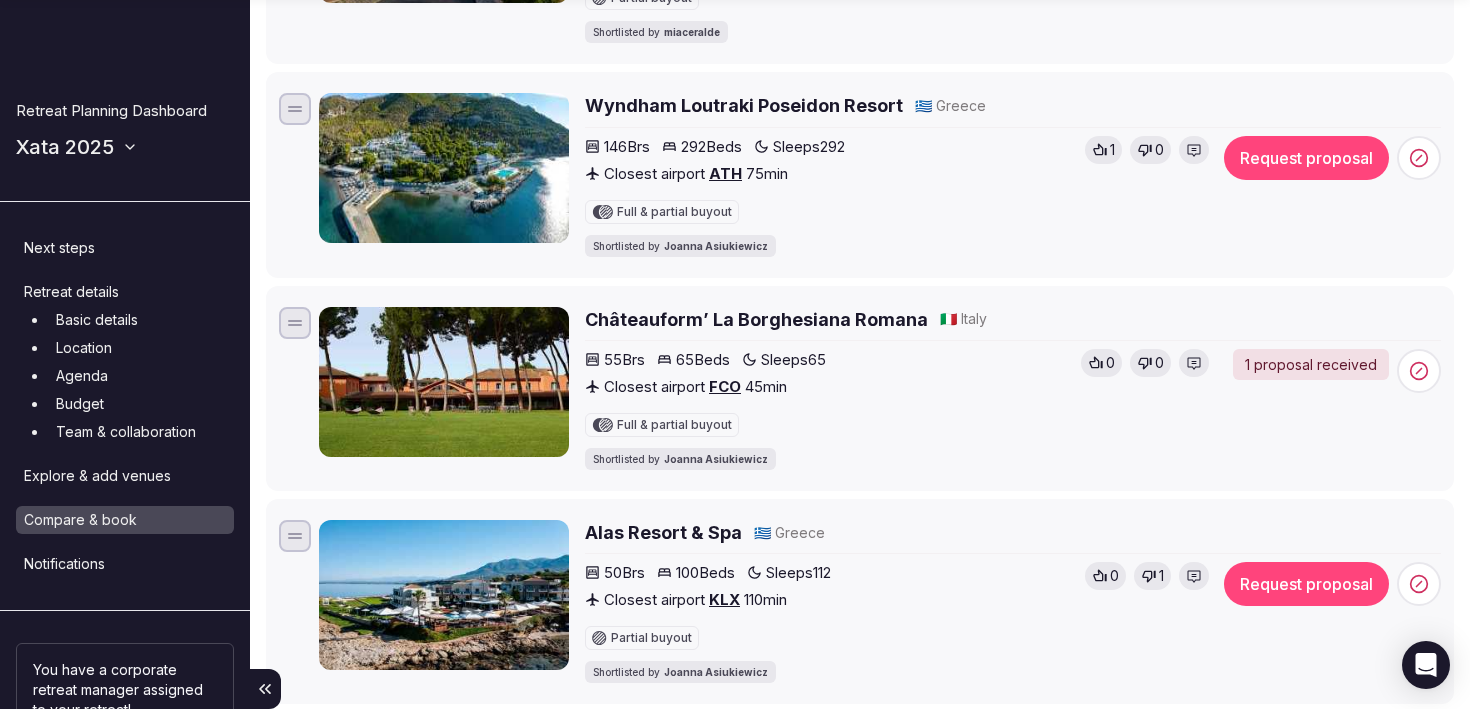 click on "1 proposal received" at bounding box center (1311, 365) 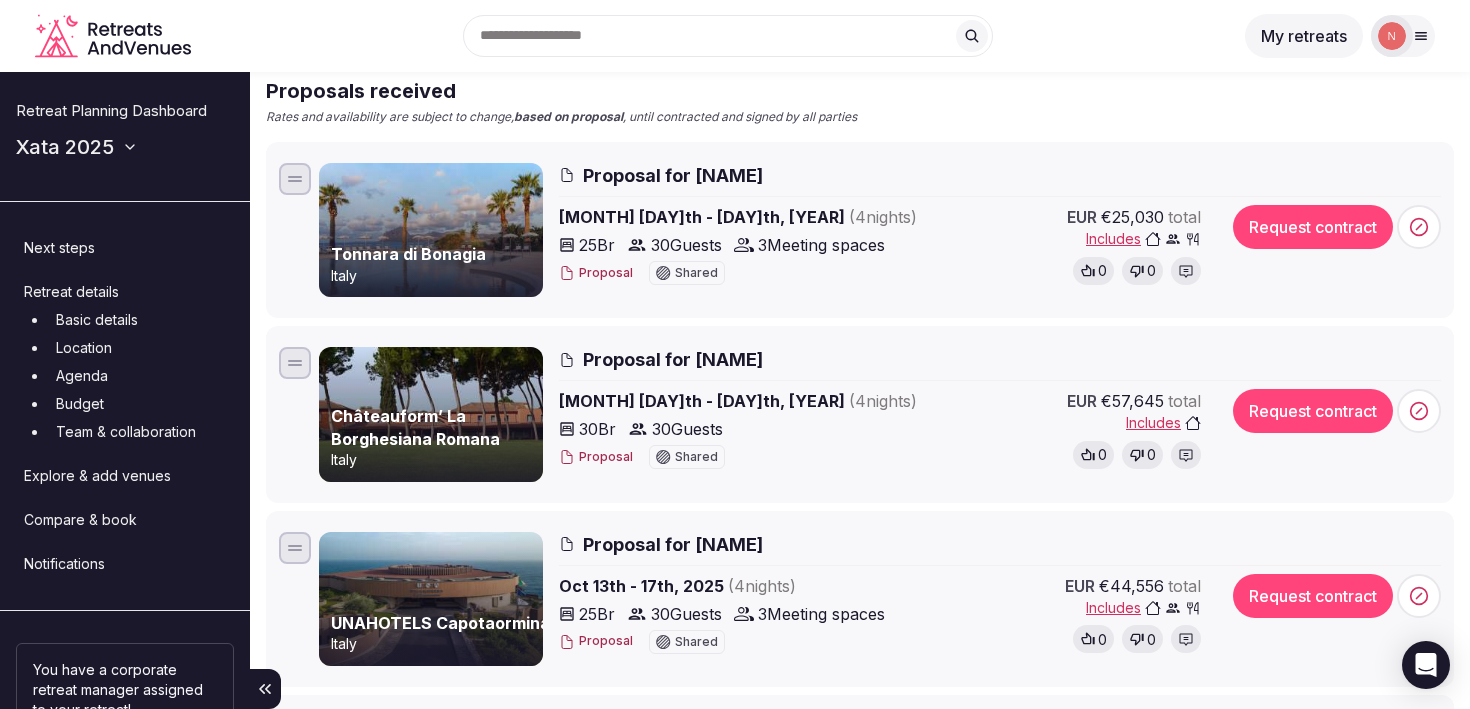 scroll, scrollTop: 176, scrollLeft: 0, axis: vertical 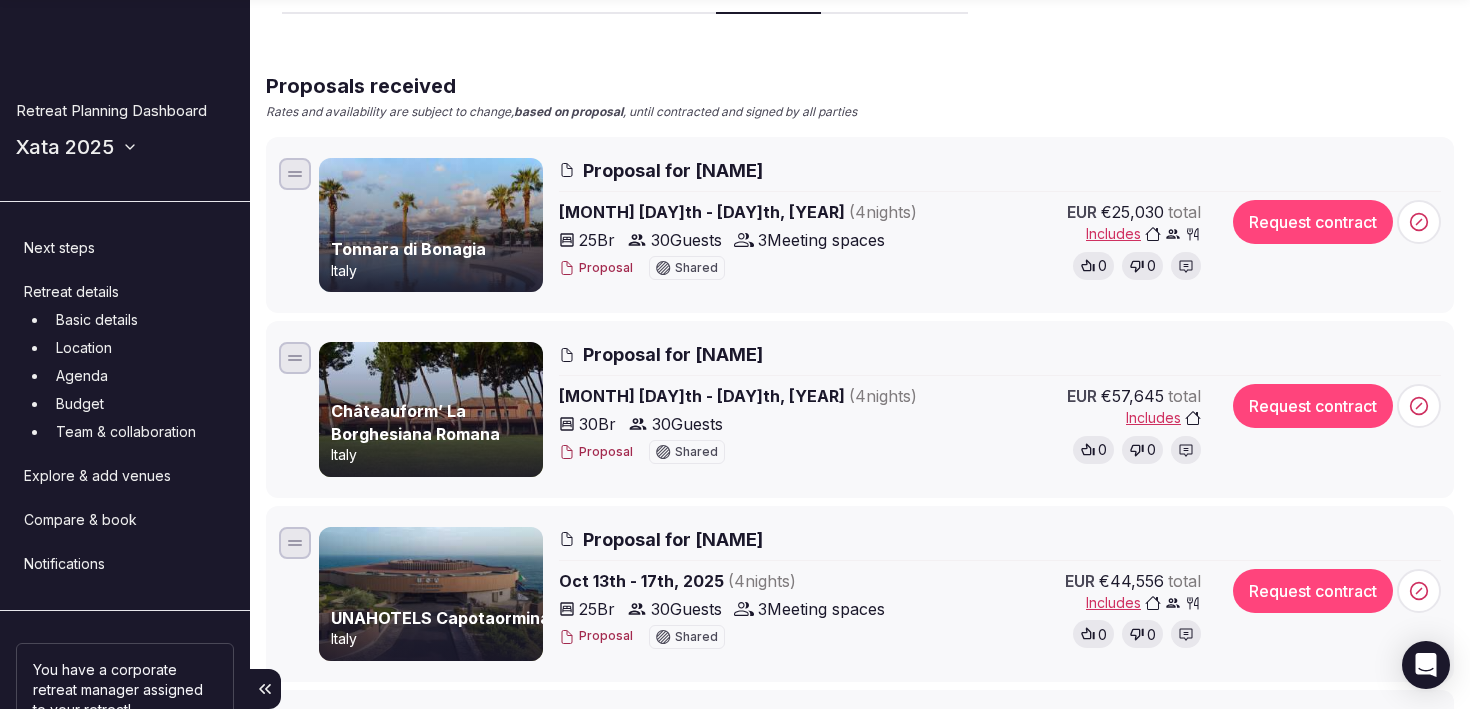 click on "Proposal" at bounding box center [596, 452] 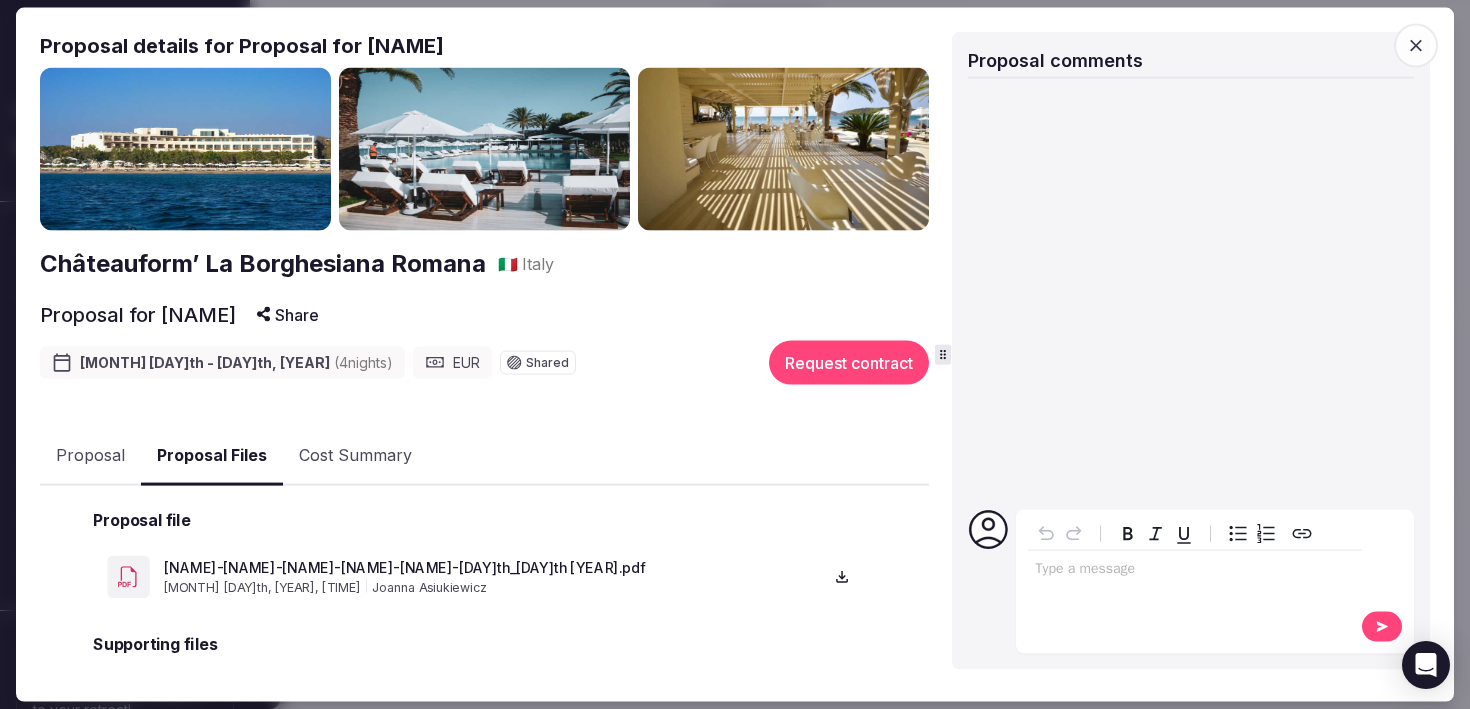 click on "Proposal Files" at bounding box center (212, 455) 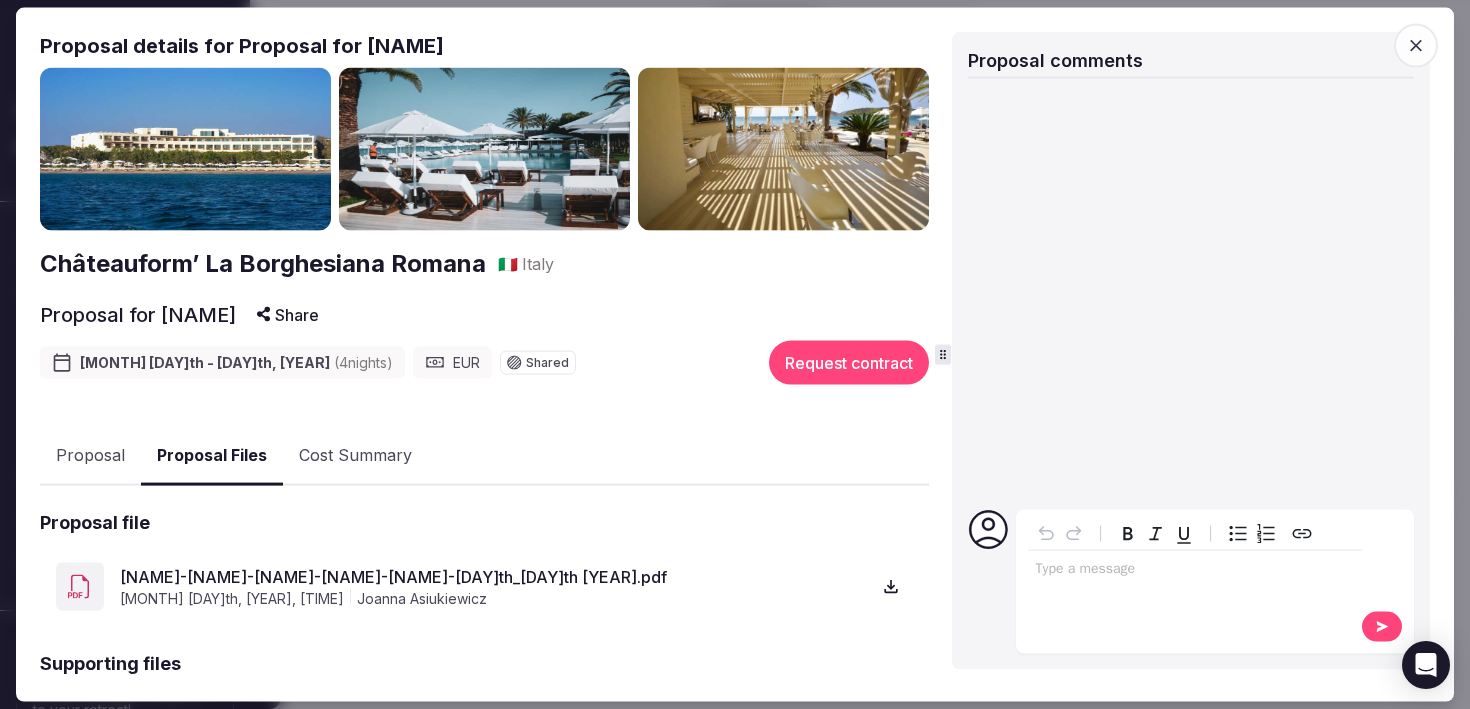 scroll, scrollTop: 213, scrollLeft: 0, axis: vertical 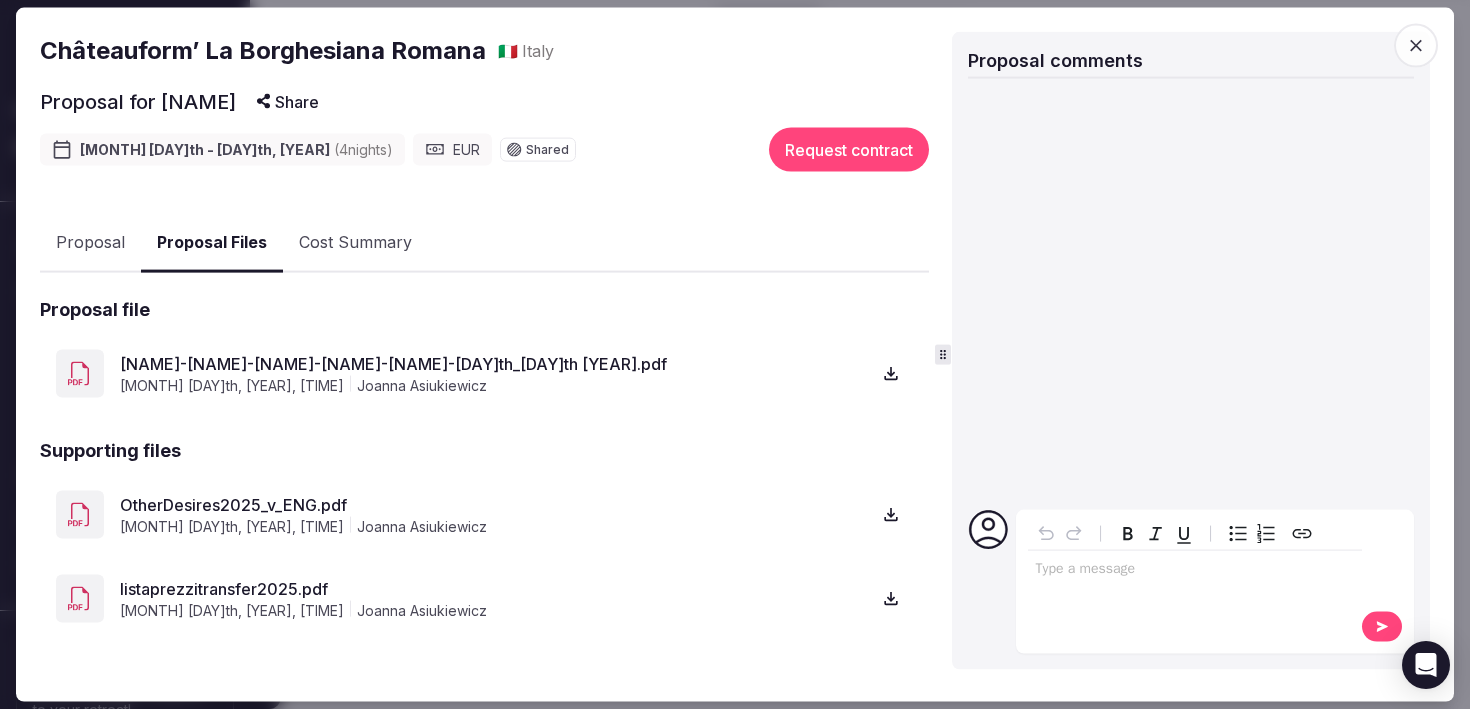 click on "Xata-Retreat-via-Retreats-and-Venues-at-Chateauform-Borghesiana-for-the-6th-10th-October-2025.pdf" at bounding box center (494, 364) 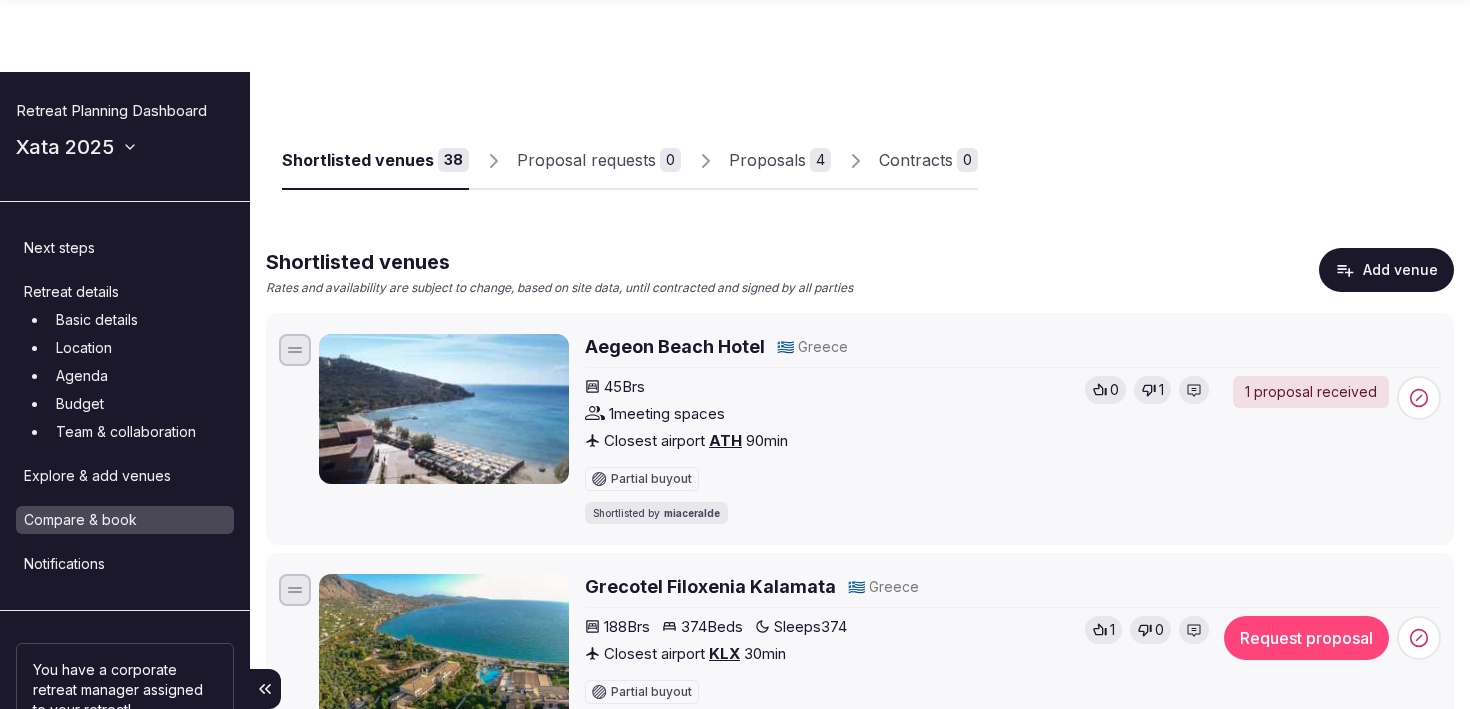 scroll, scrollTop: 923, scrollLeft: 0, axis: vertical 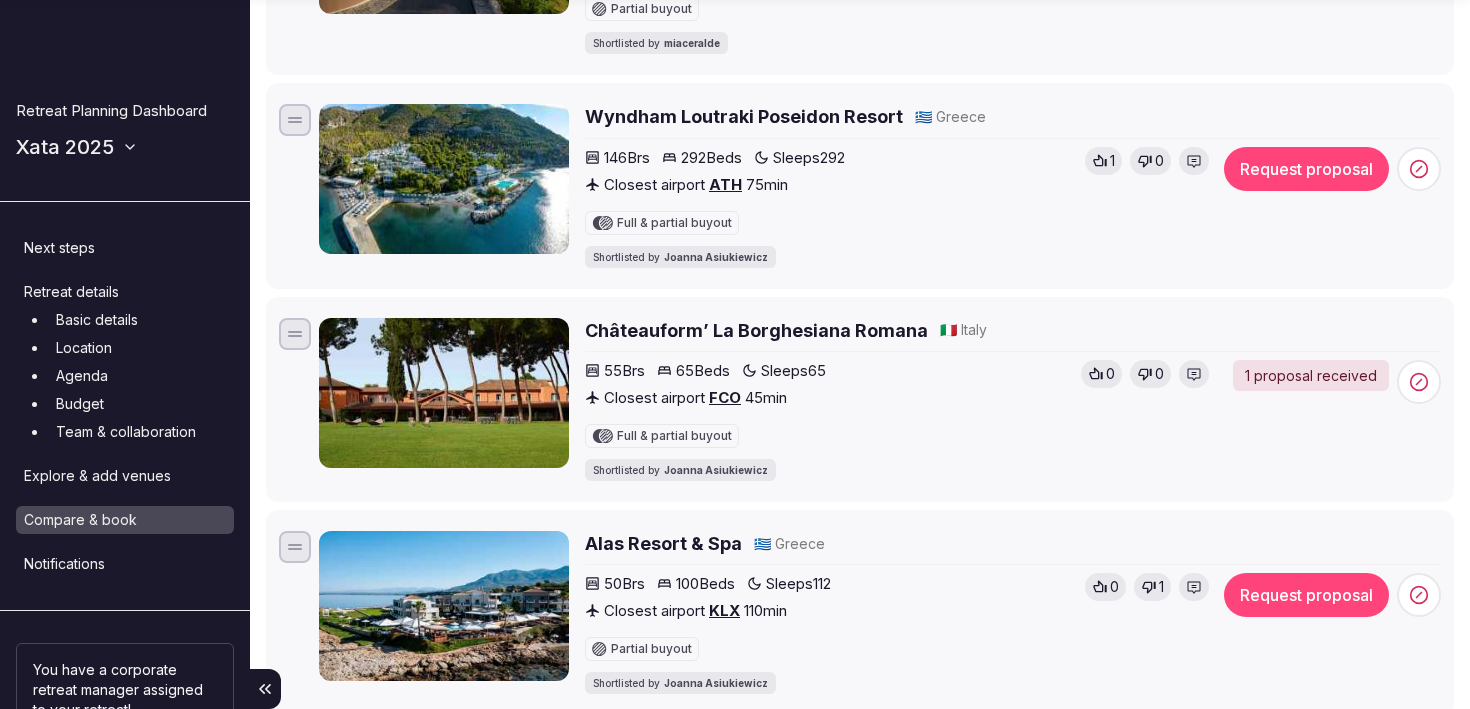 click on "Châteauform’ La Borghesiana Romana" at bounding box center (756, 330) 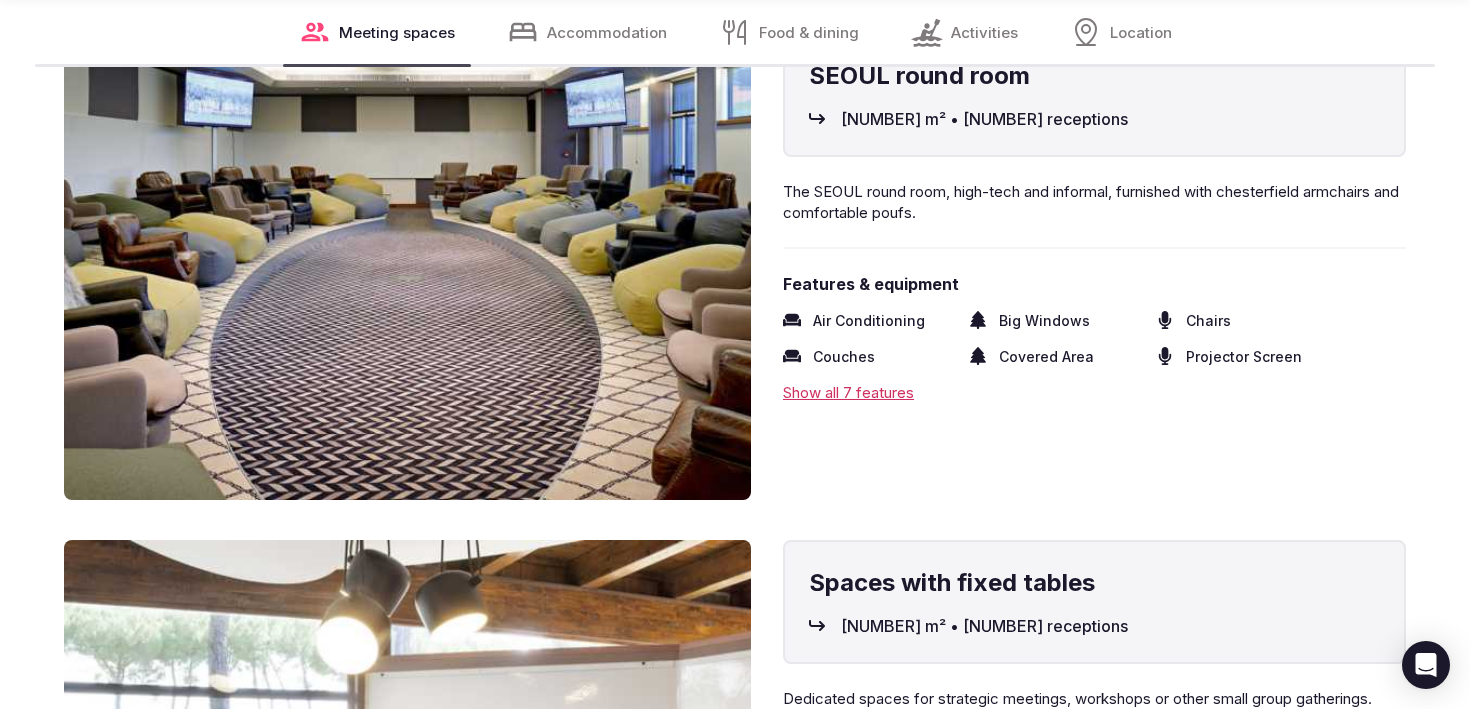 scroll, scrollTop: 2824, scrollLeft: 0, axis: vertical 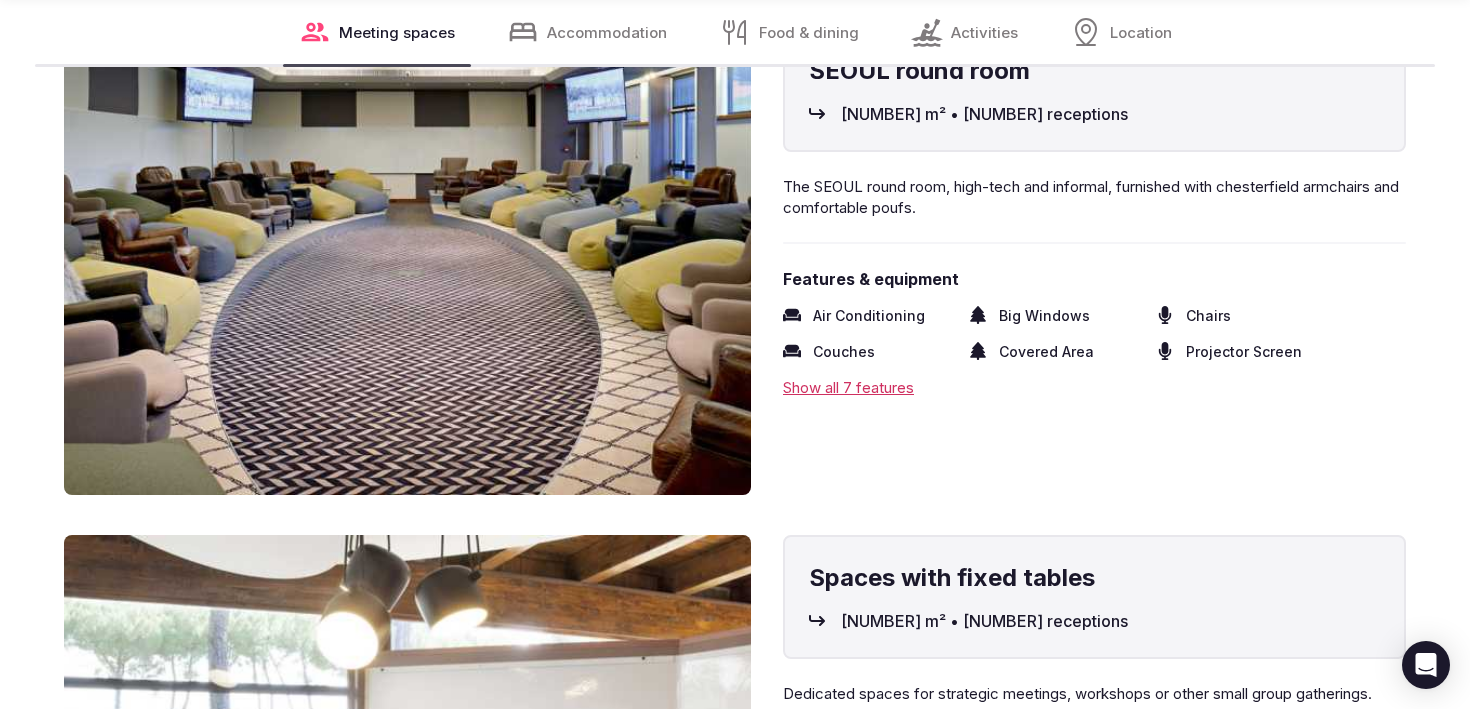 click at bounding box center (407, 261) 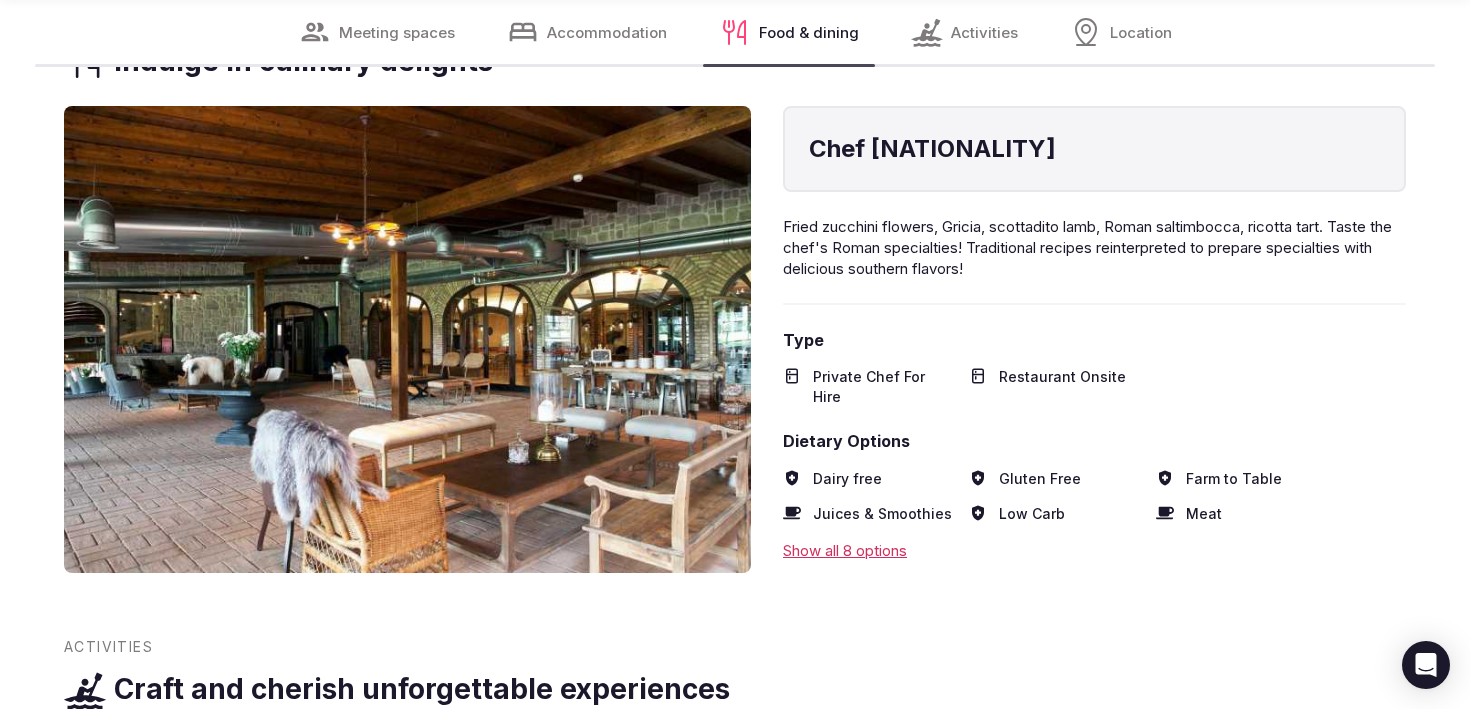 scroll, scrollTop: 5571, scrollLeft: 0, axis: vertical 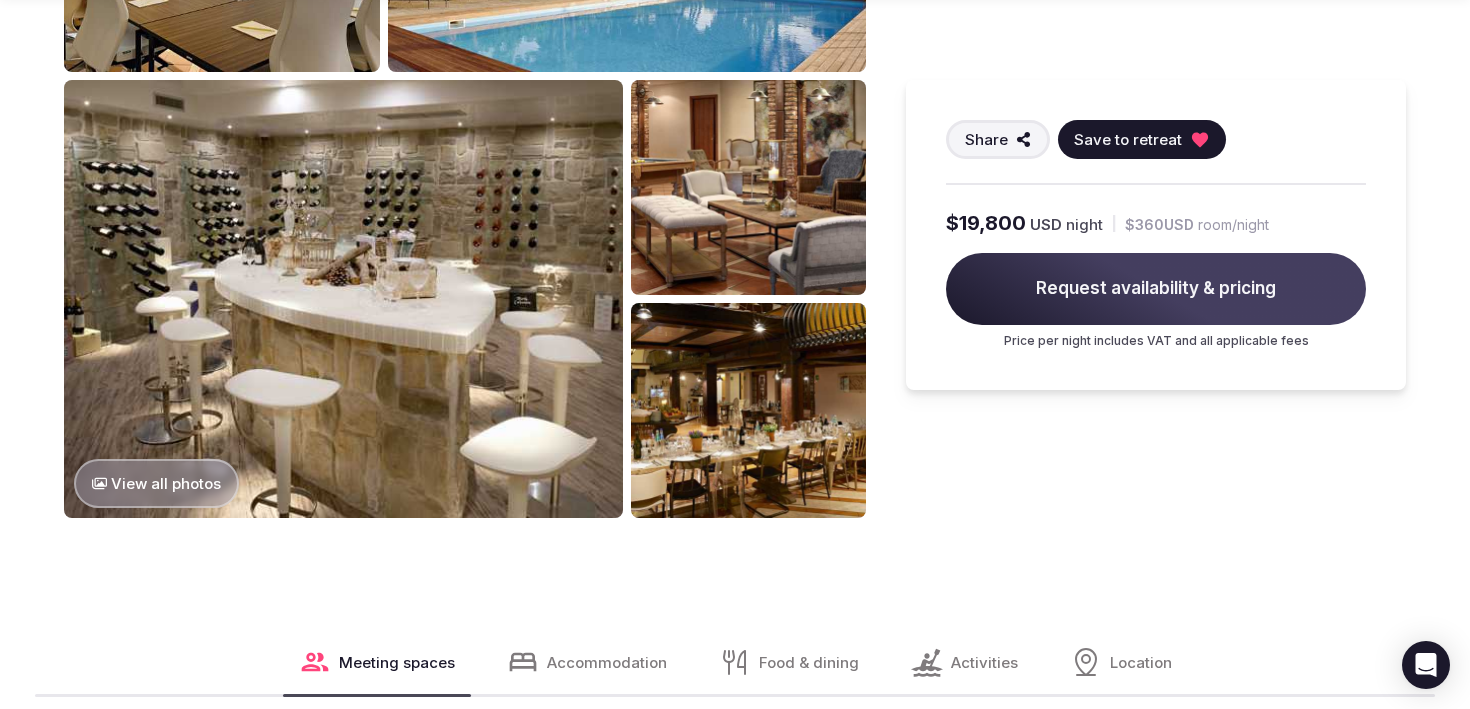 click on "View all photos" at bounding box center [156, 483] 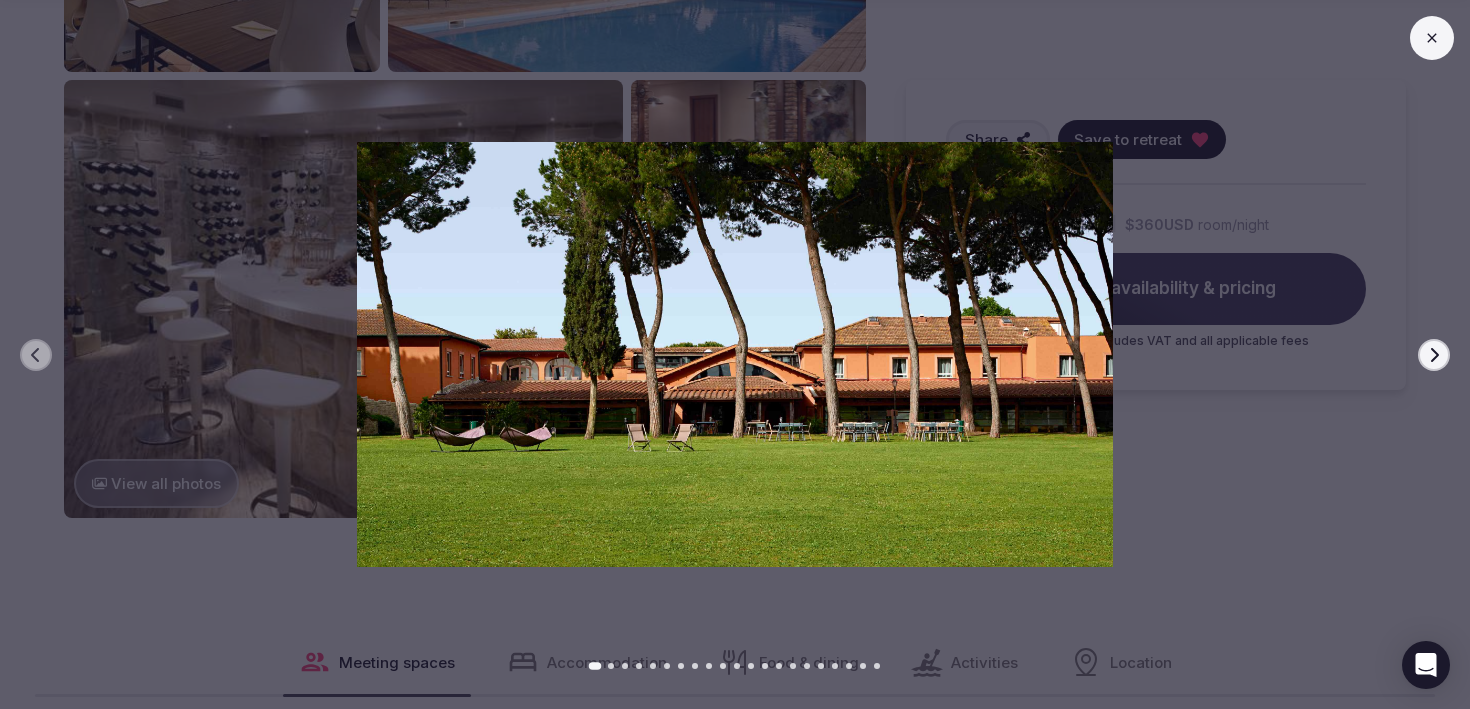 click 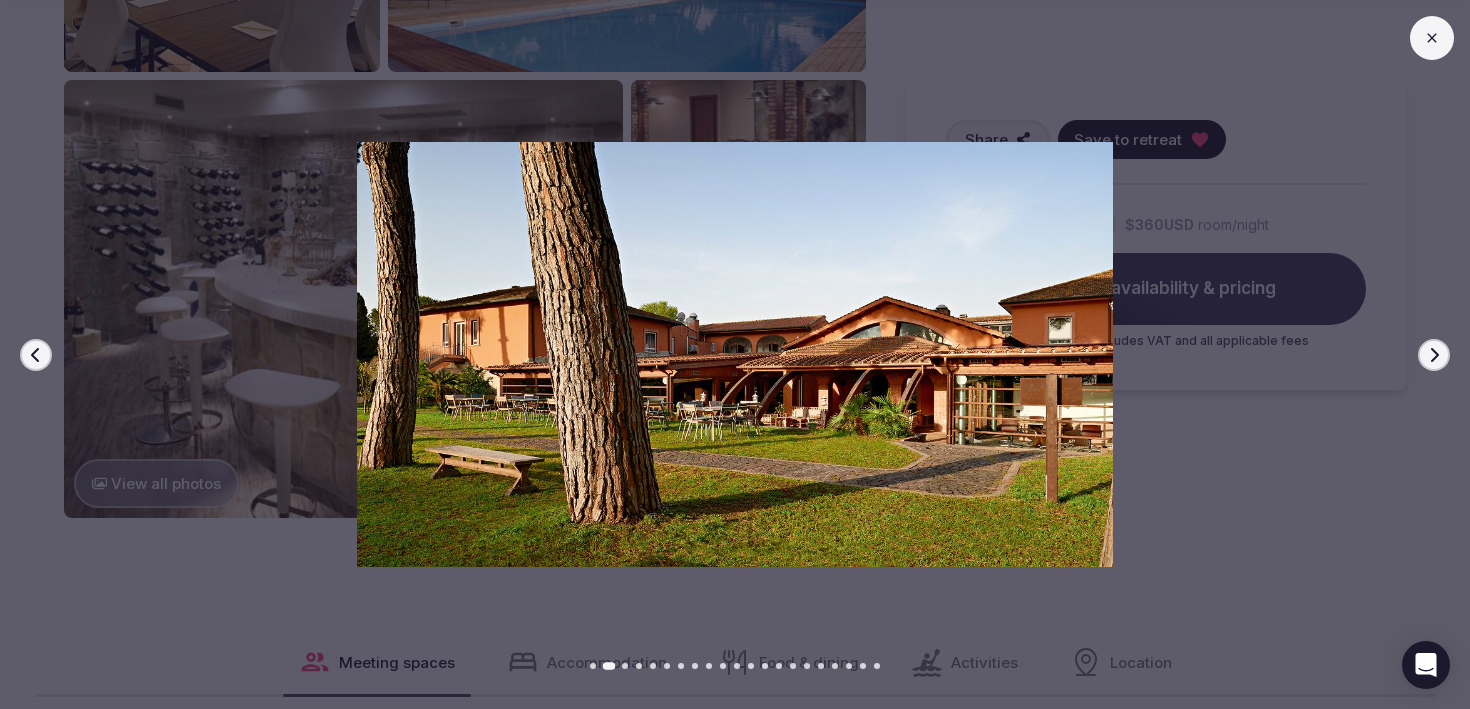 click 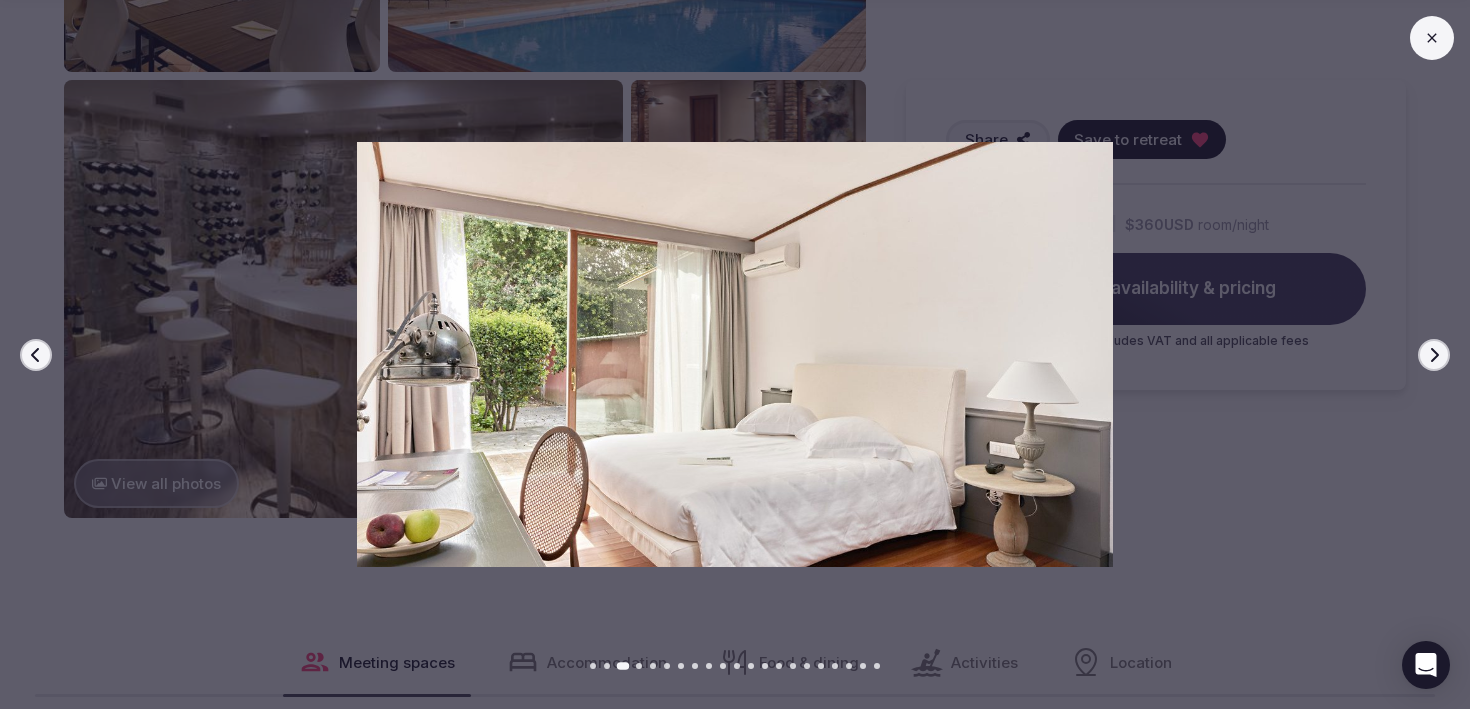 click 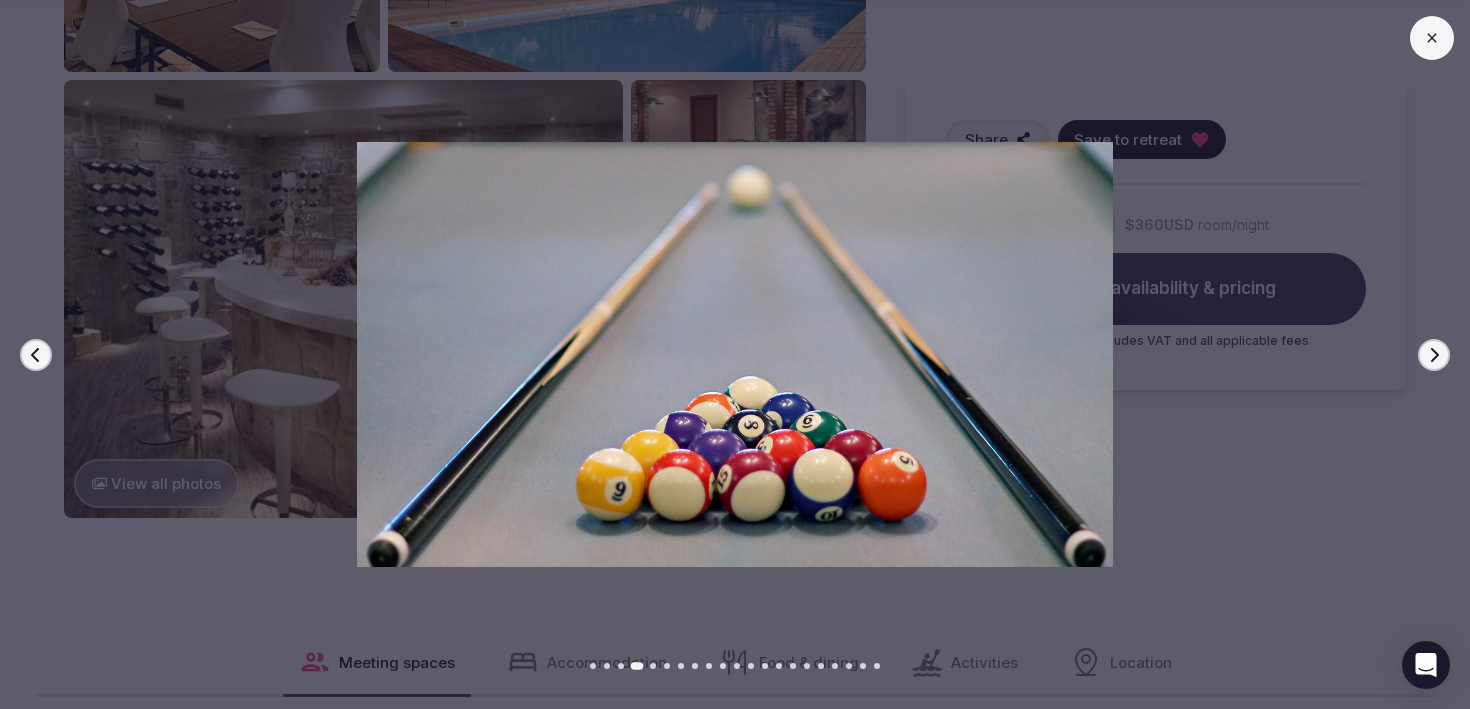 click 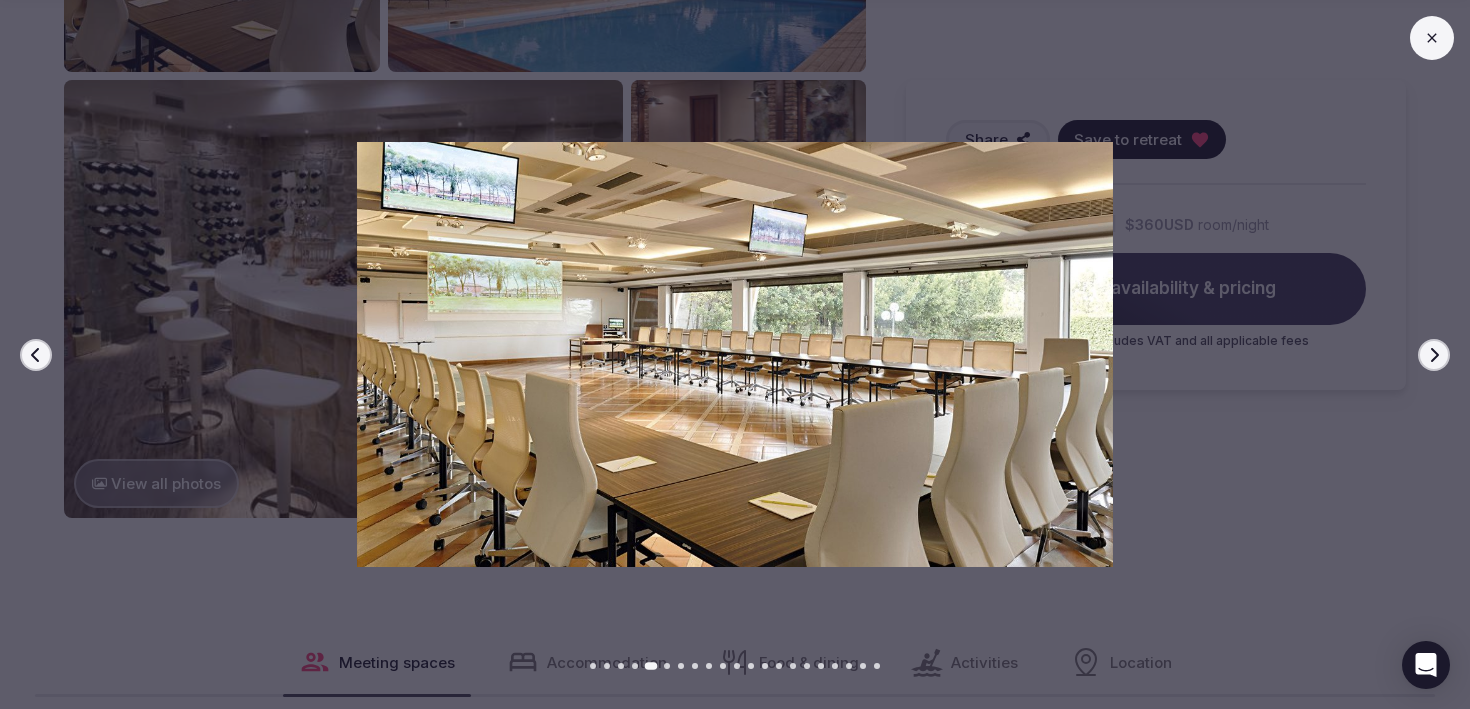 click 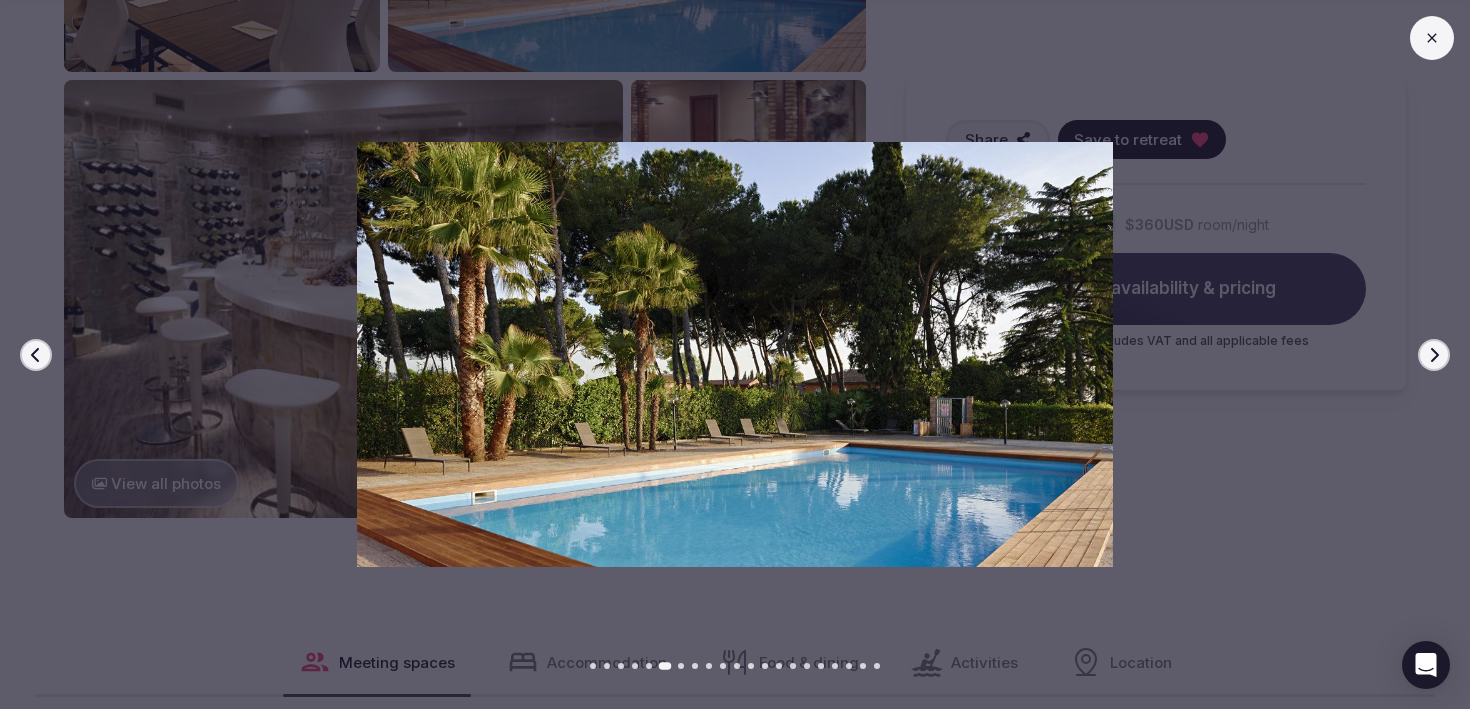 click 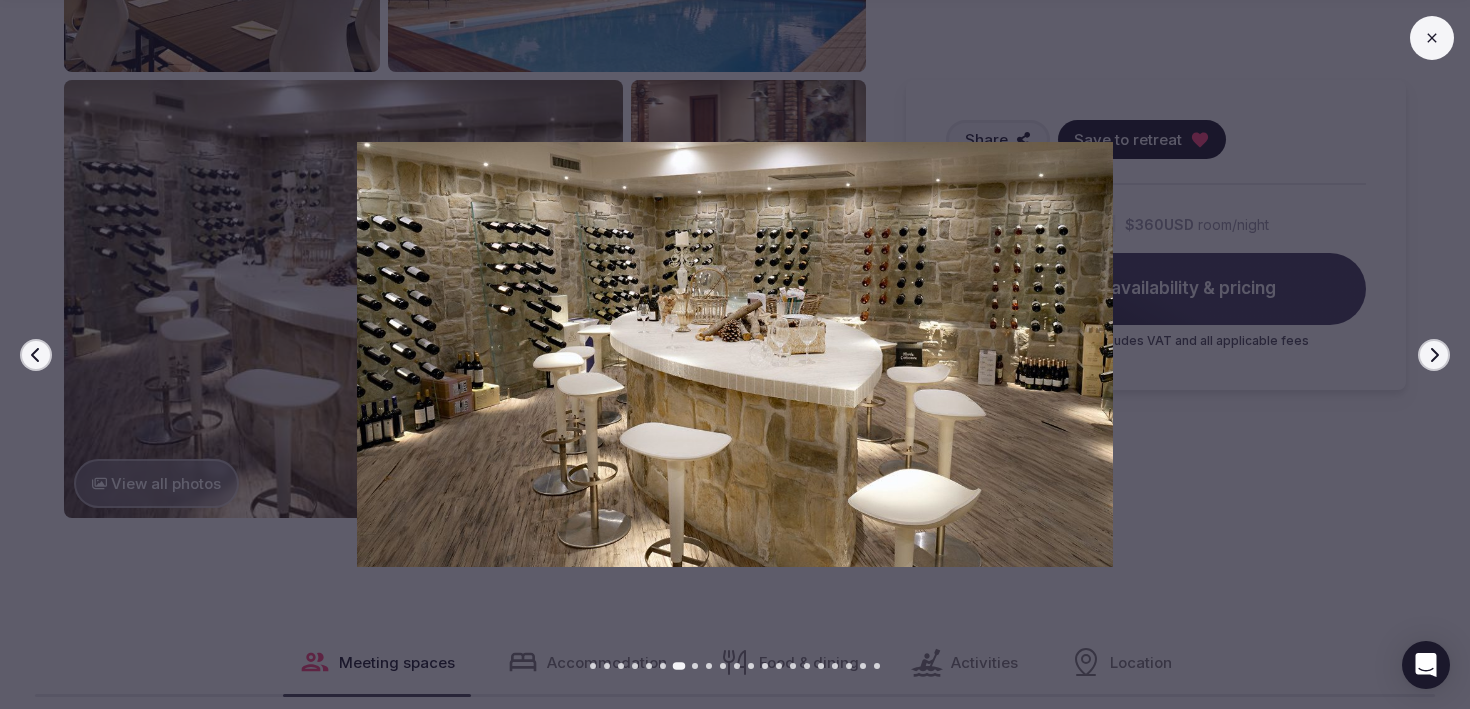 click 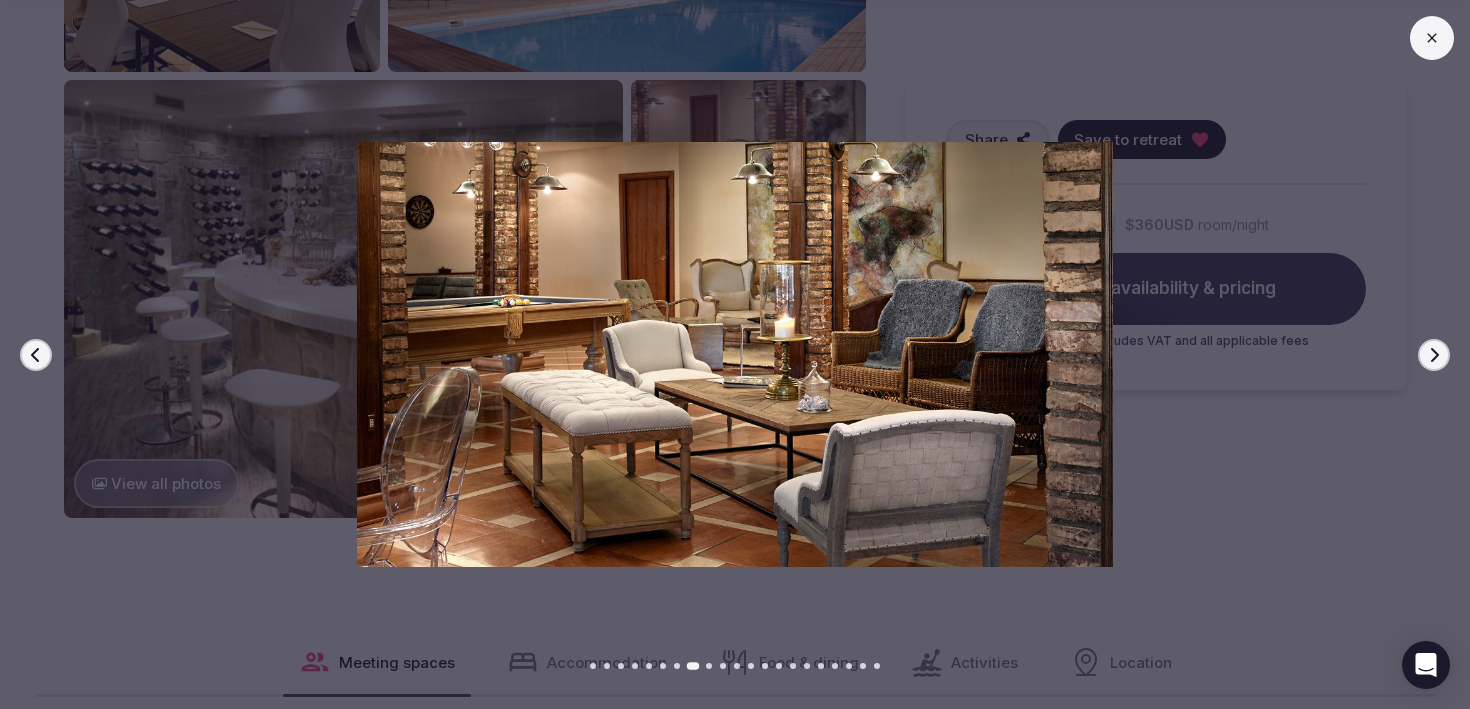 click 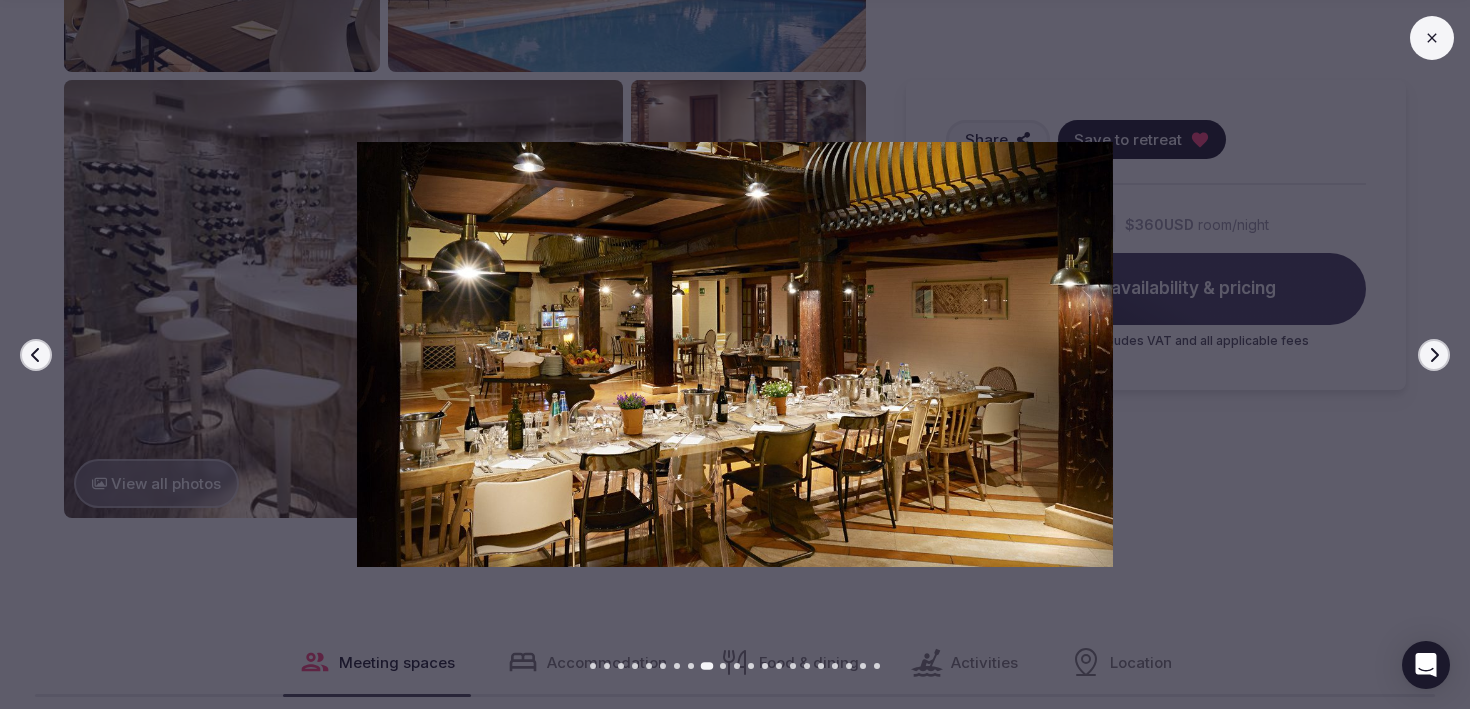 click 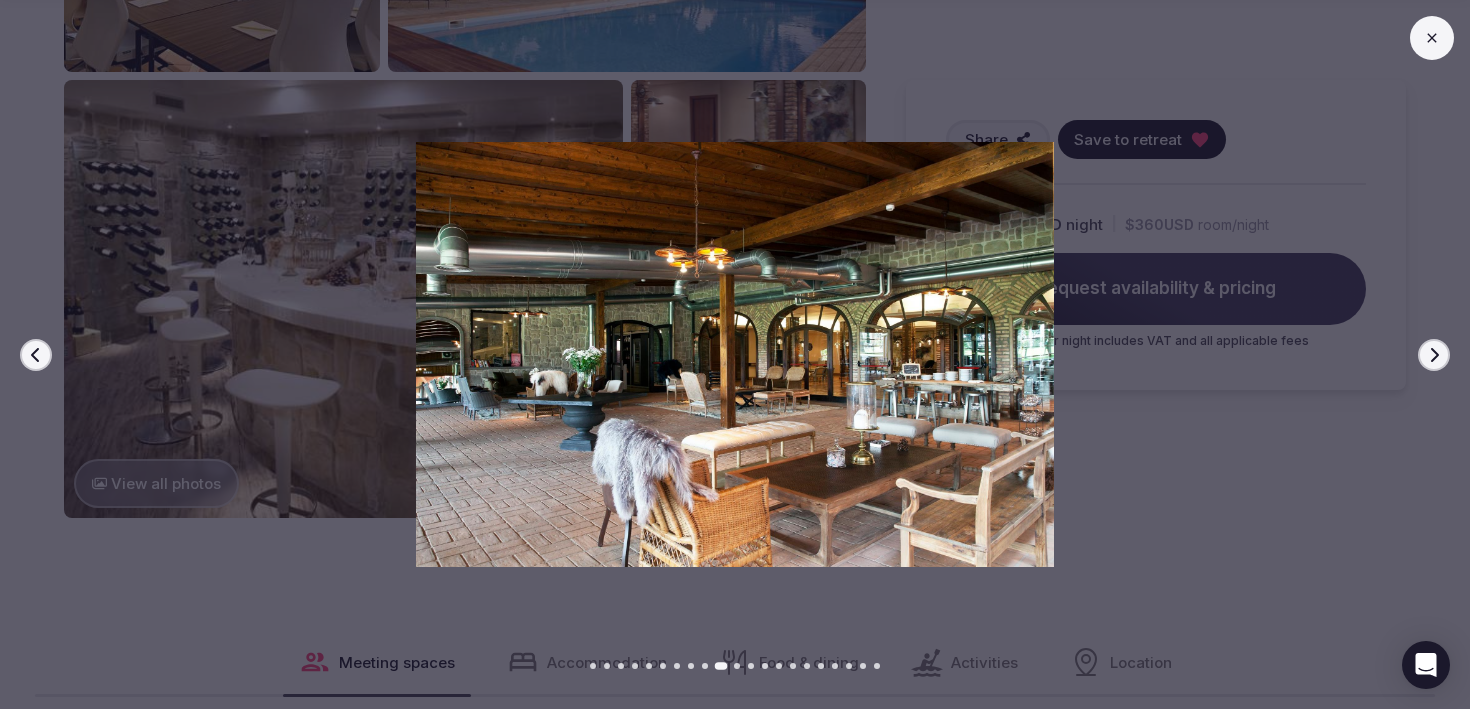 click 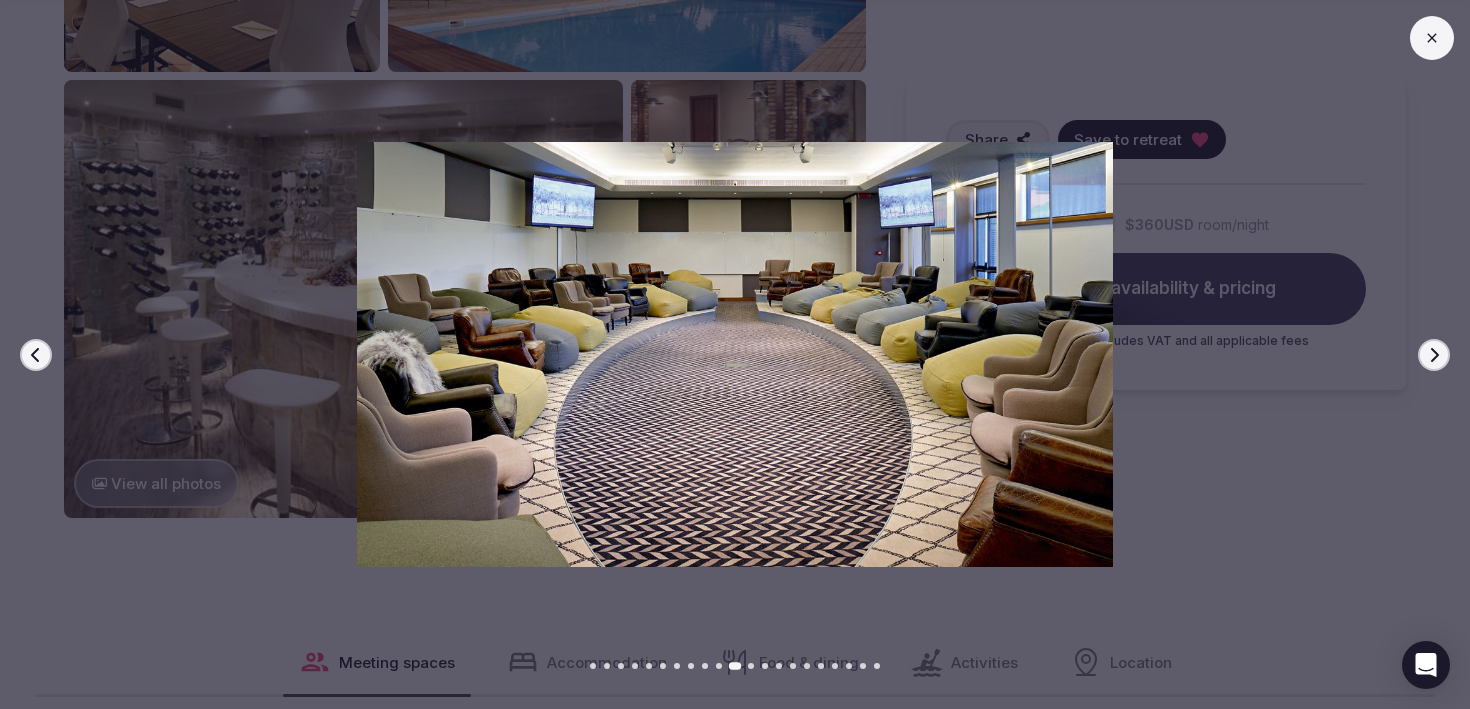 click 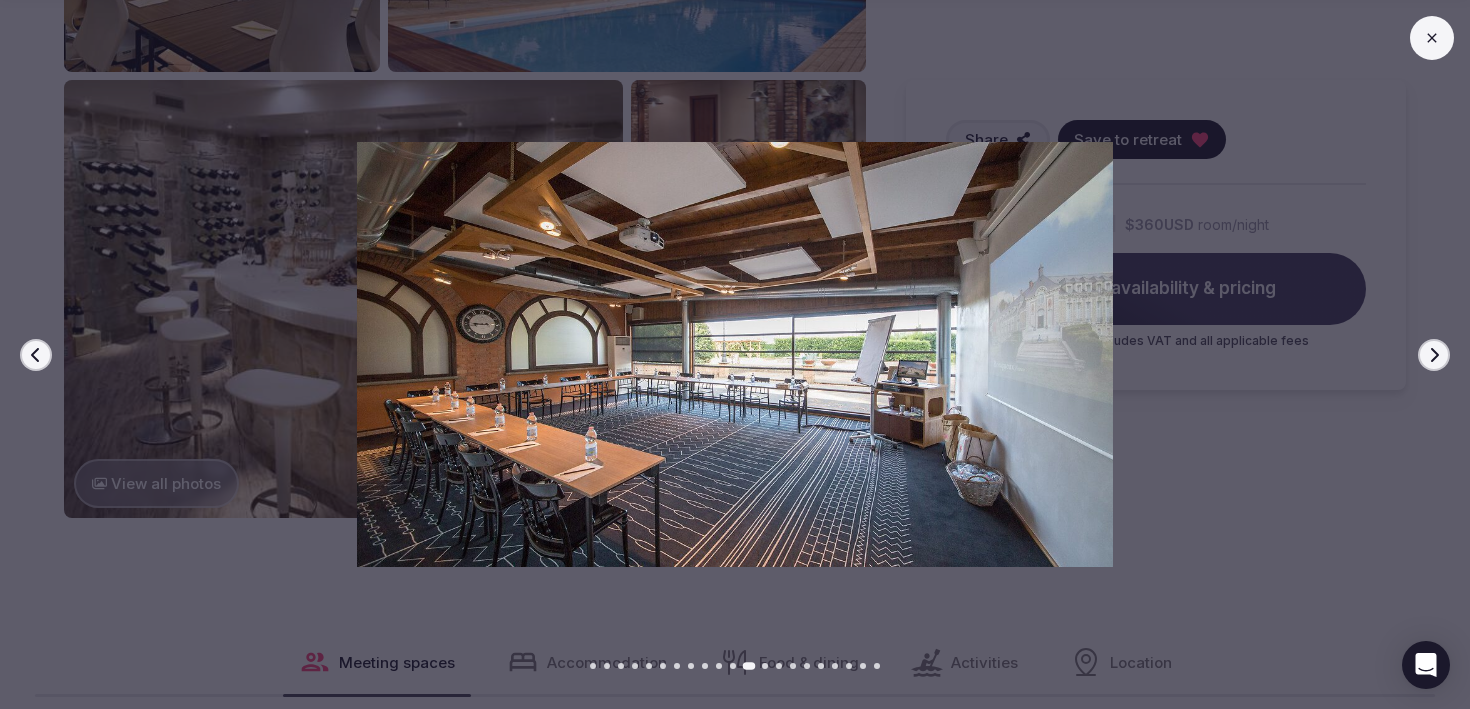 click 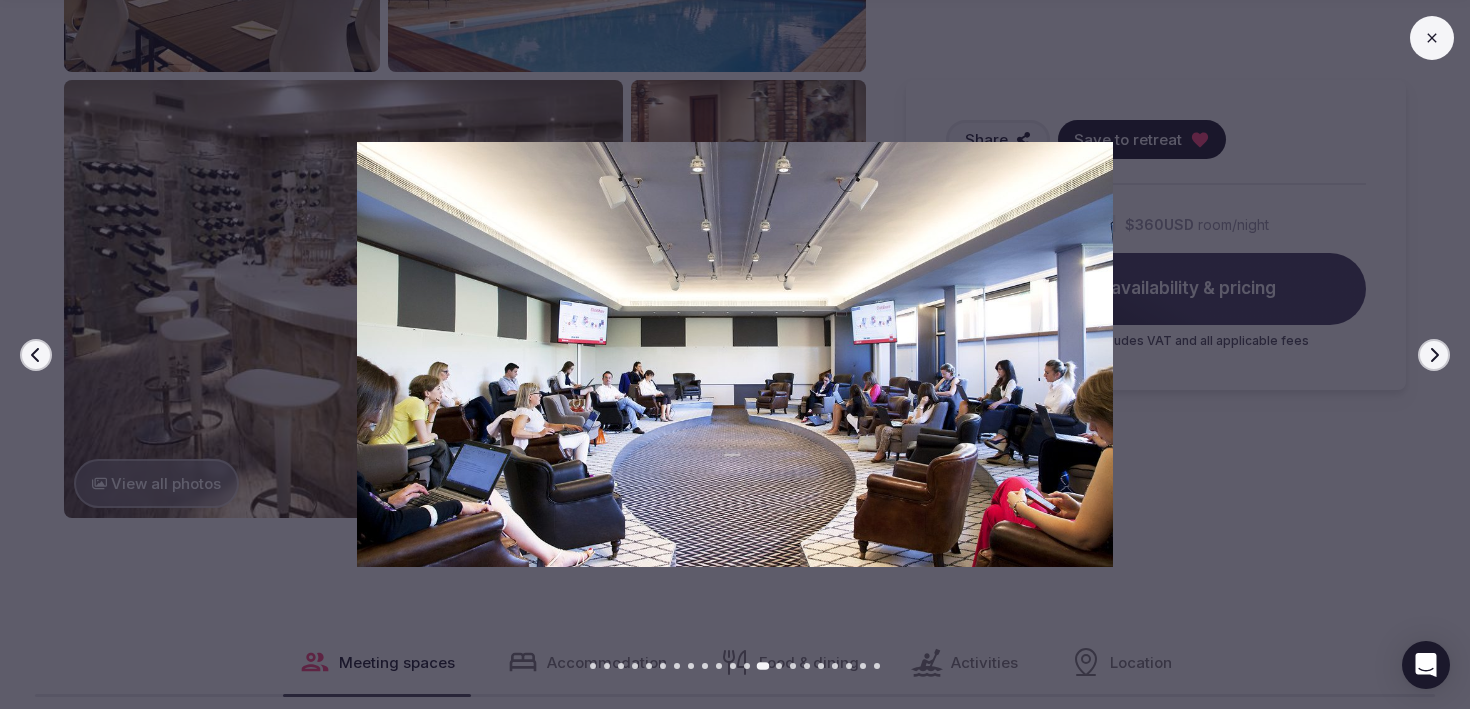click on "Previous slide" at bounding box center [36, 355] 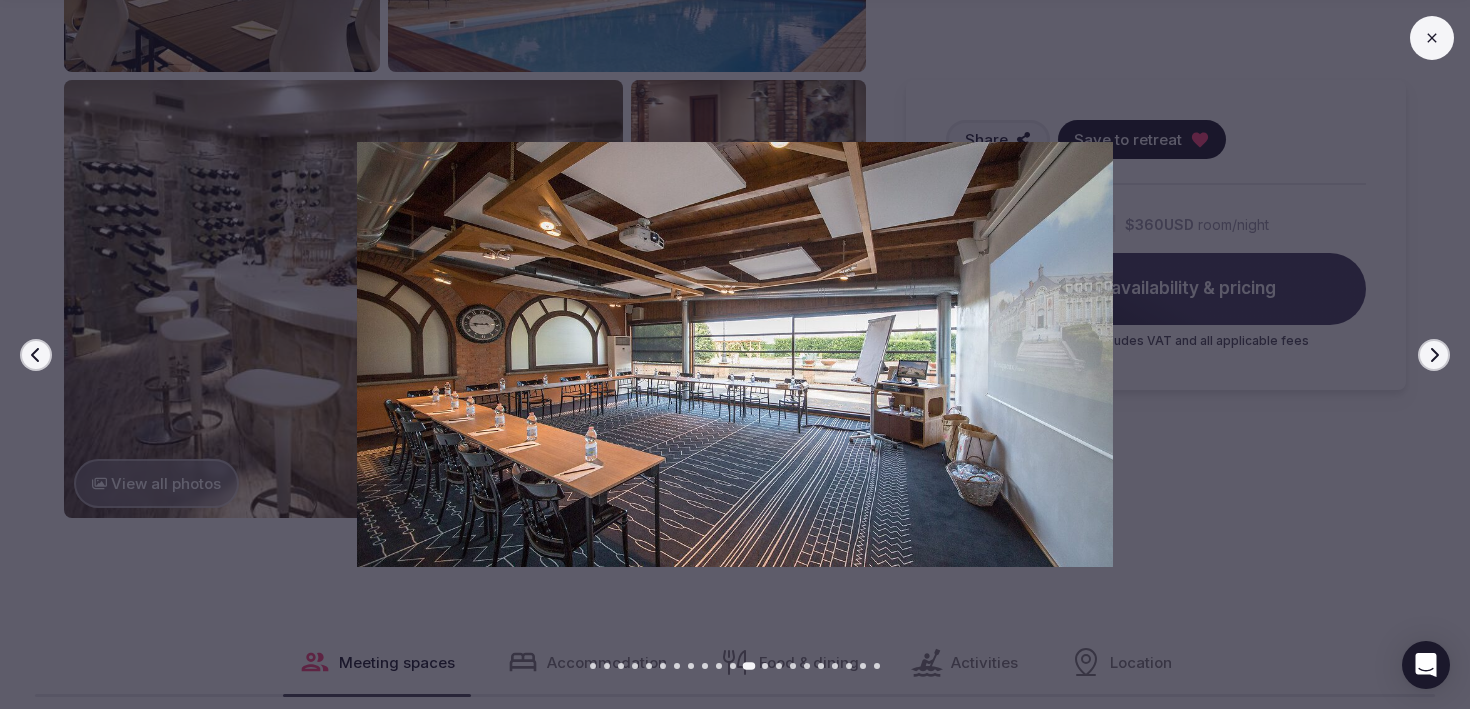 click on "Next slide" at bounding box center (1434, 355) 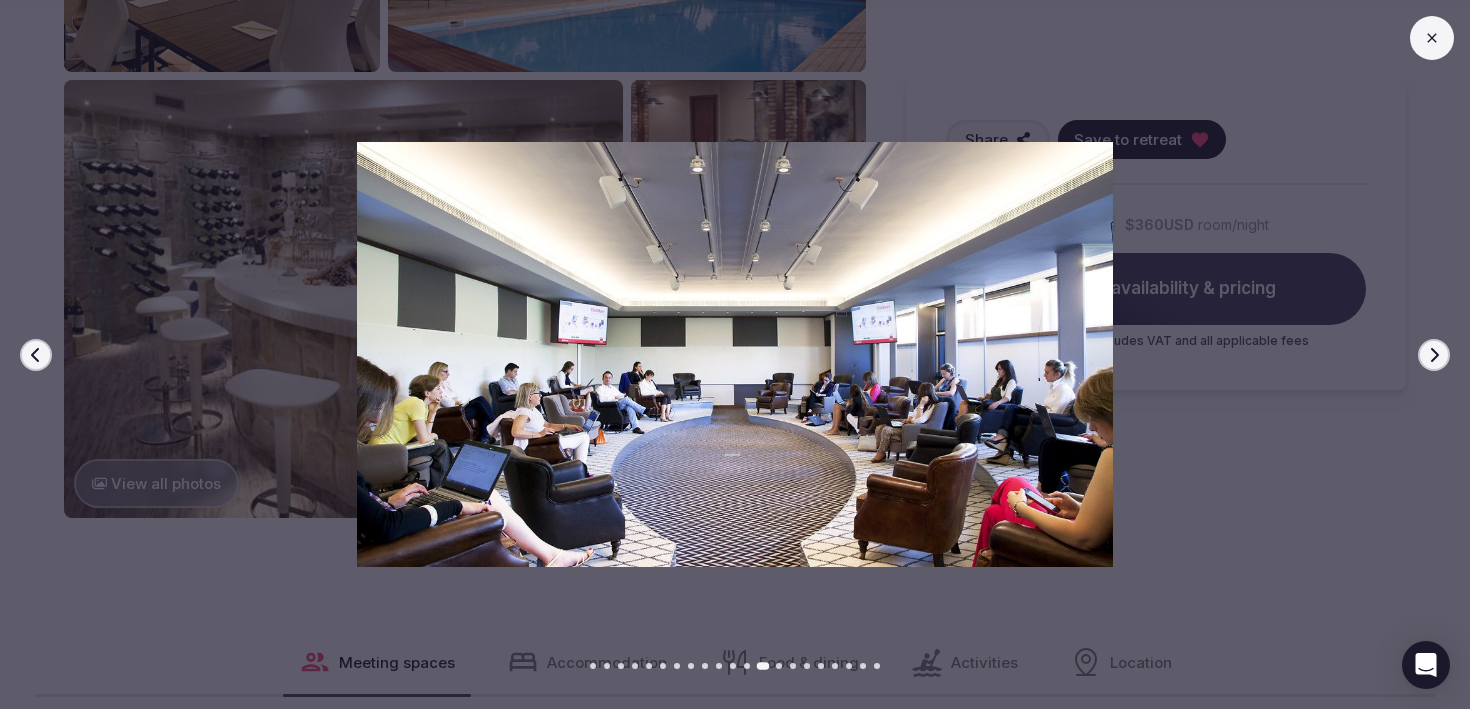 click on "Next slide" at bounding box center (1434, 355) 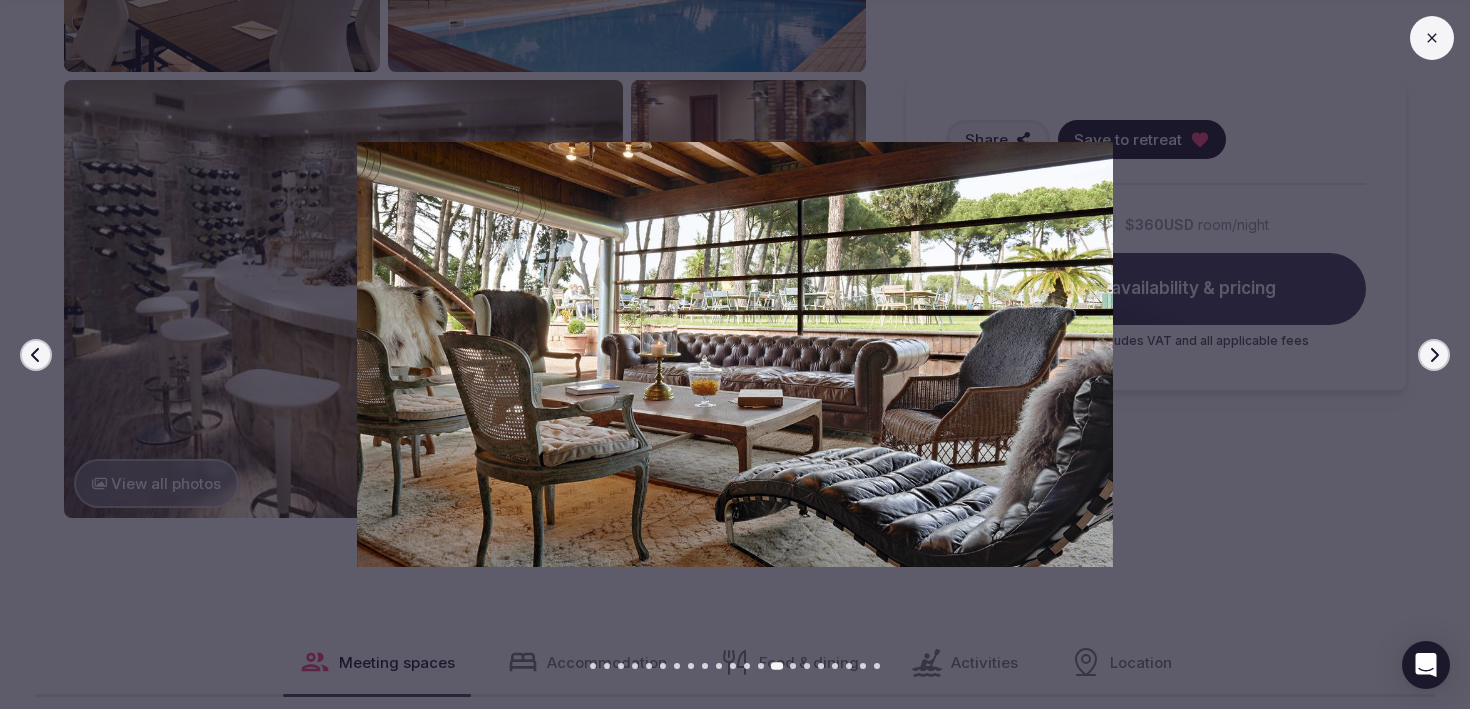 click 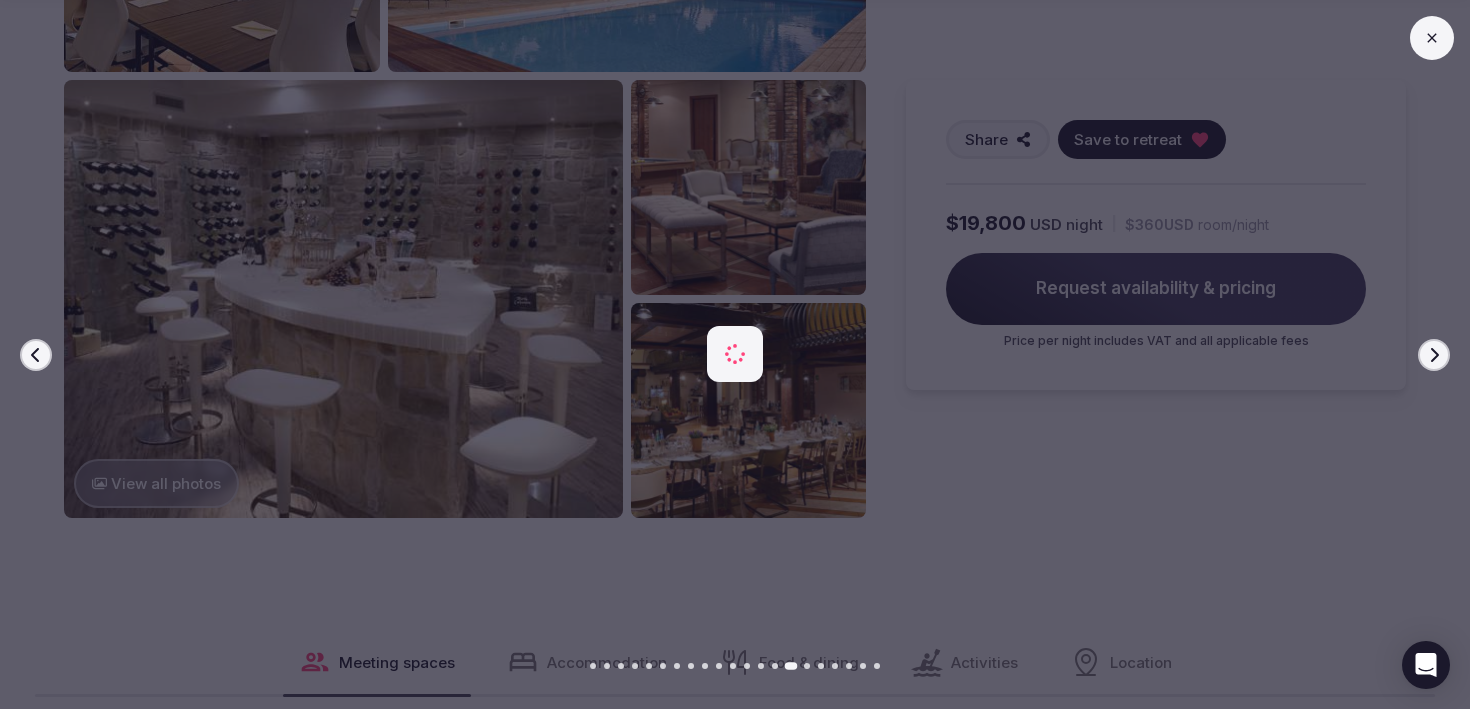 click 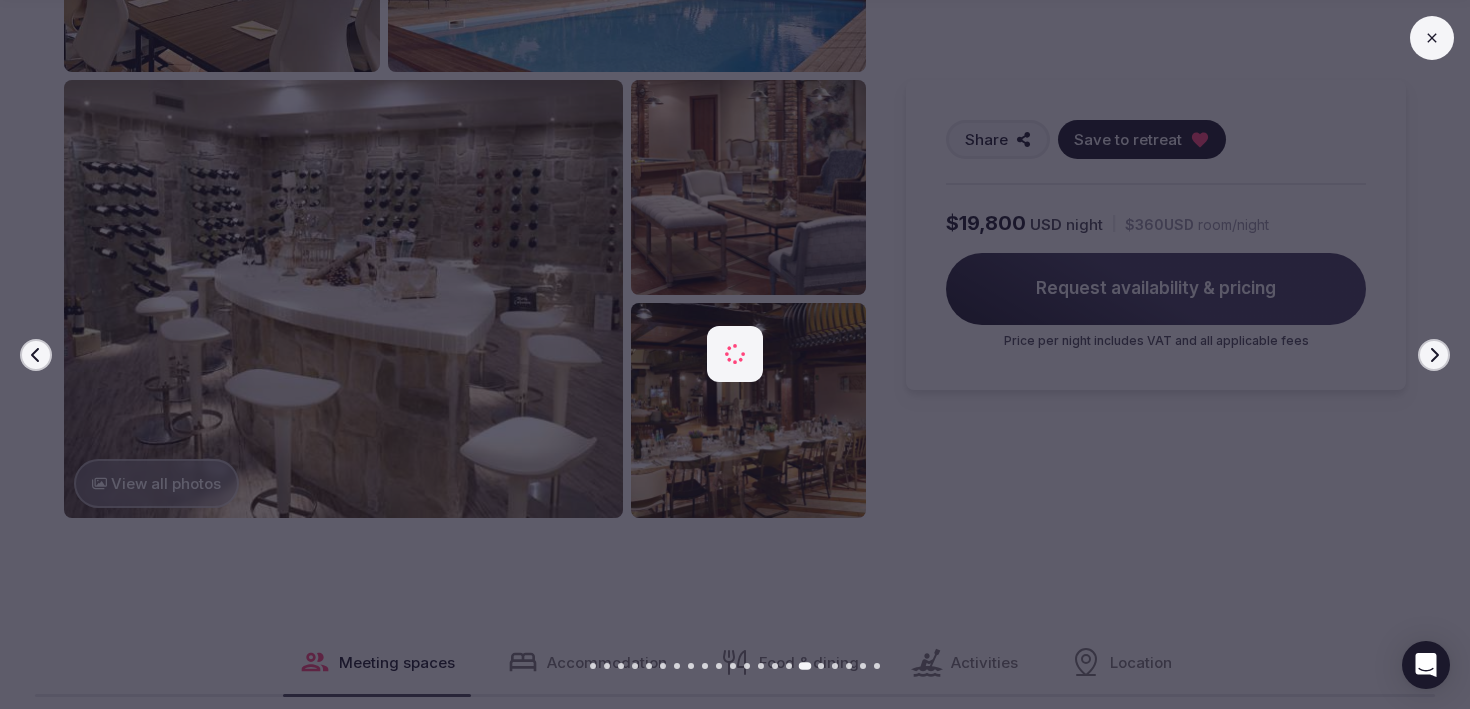 click 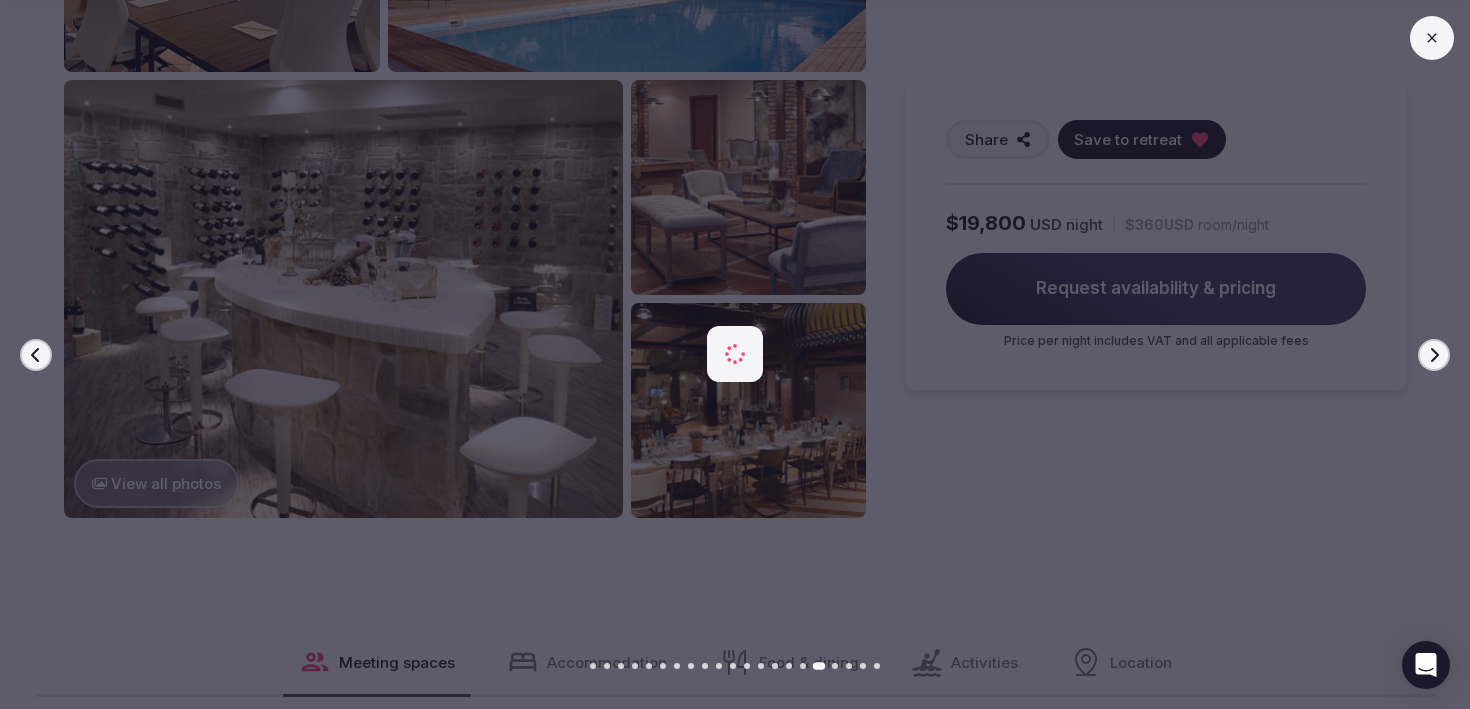 click 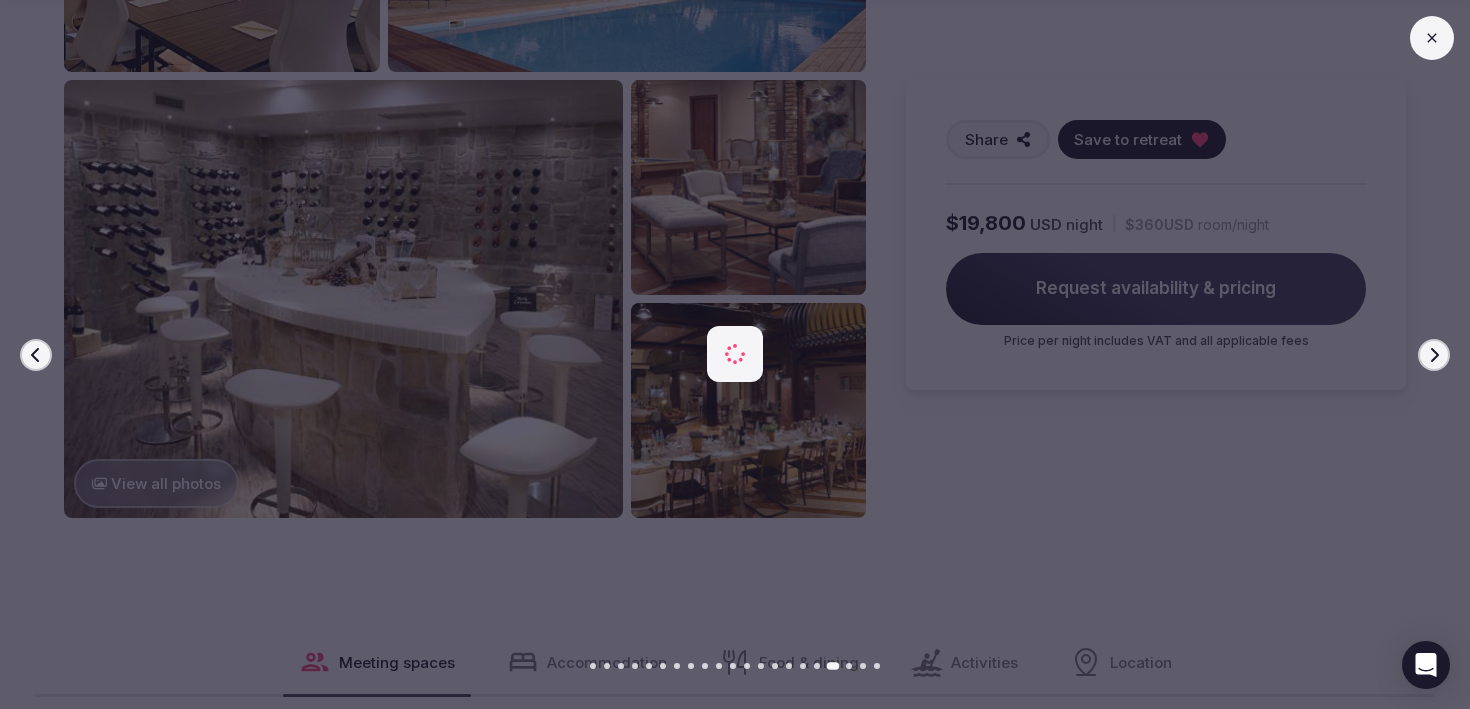 click 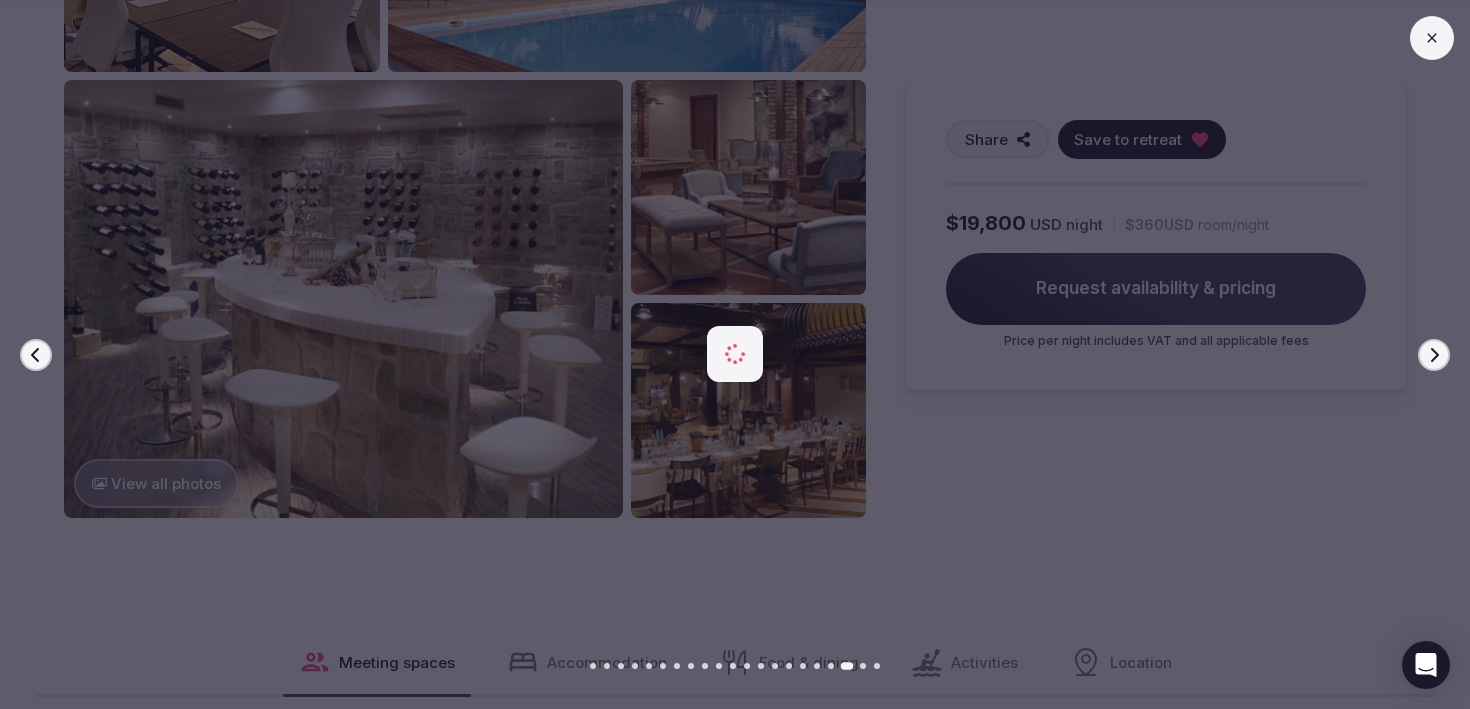 click 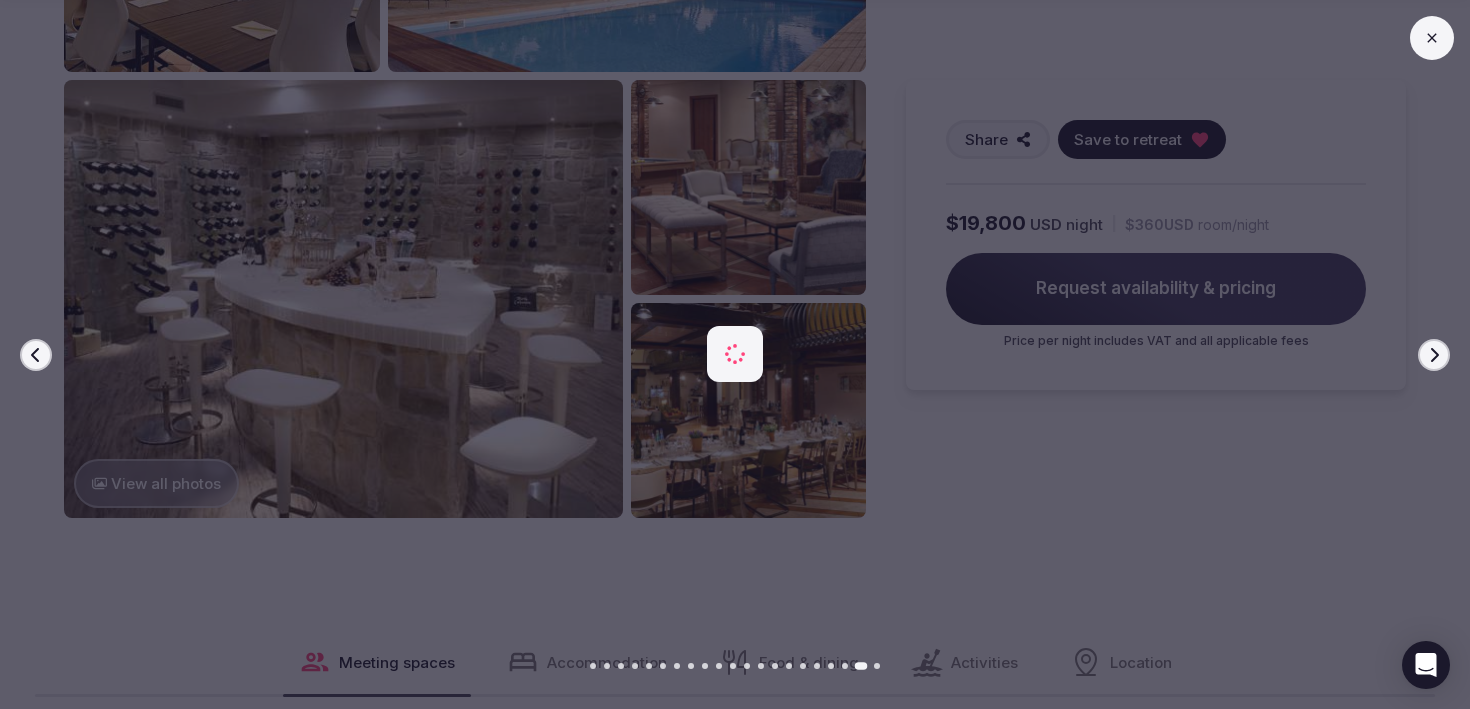 click 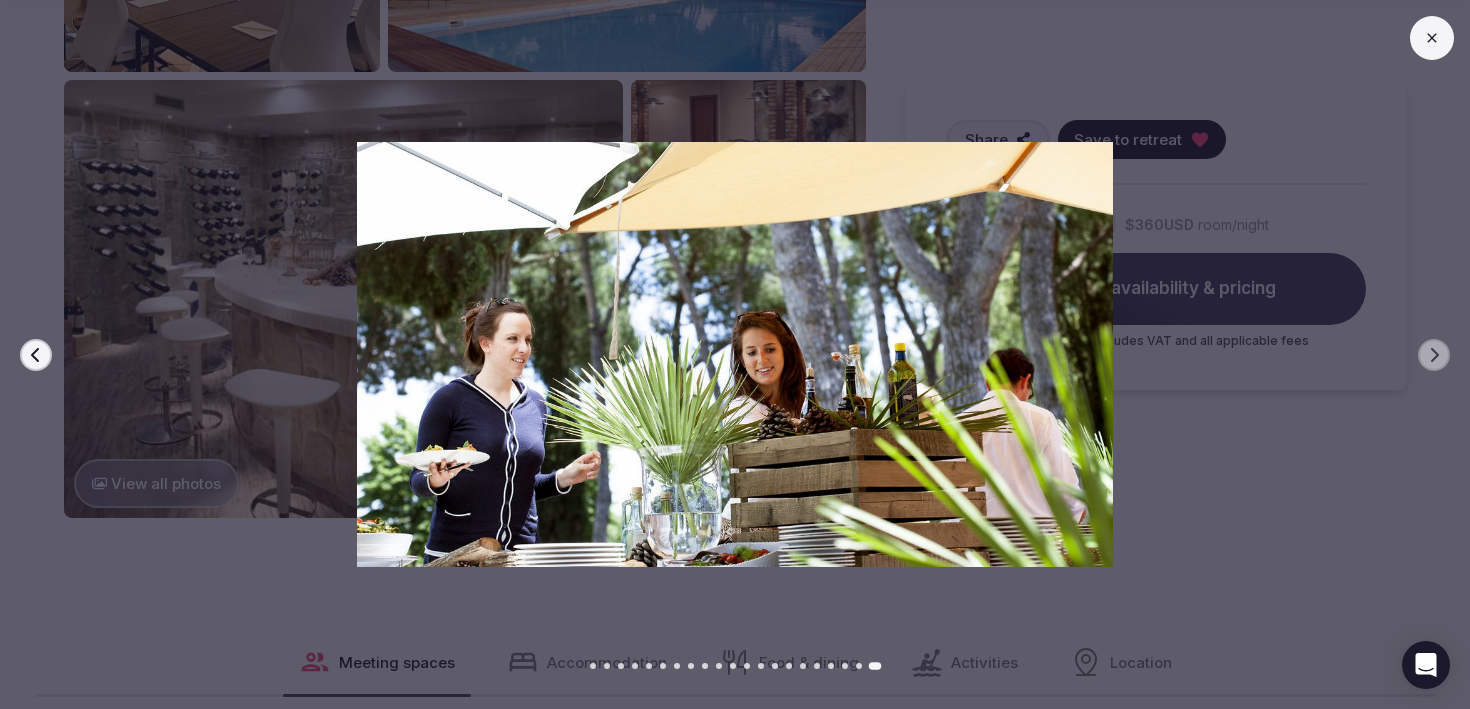 click on "Previous slide" at bounding box center [36, 355] 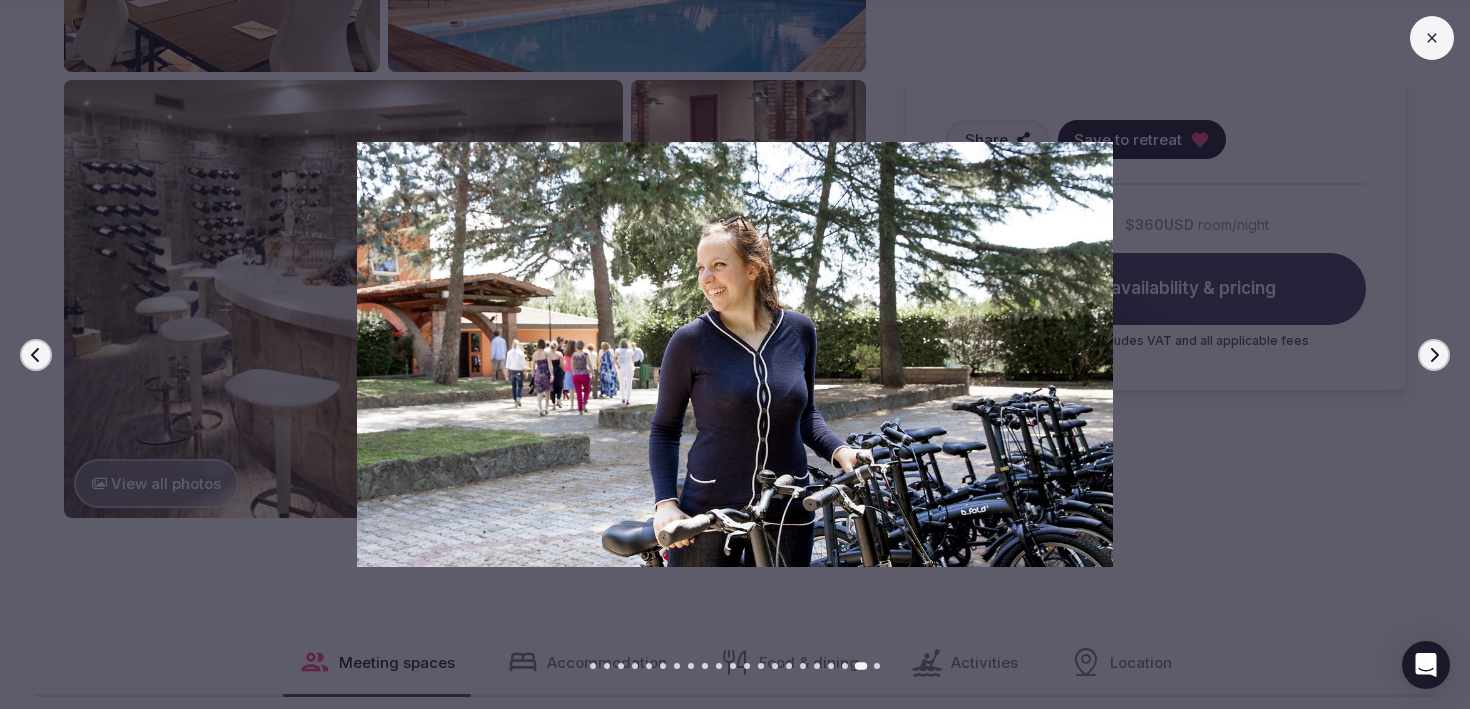 click 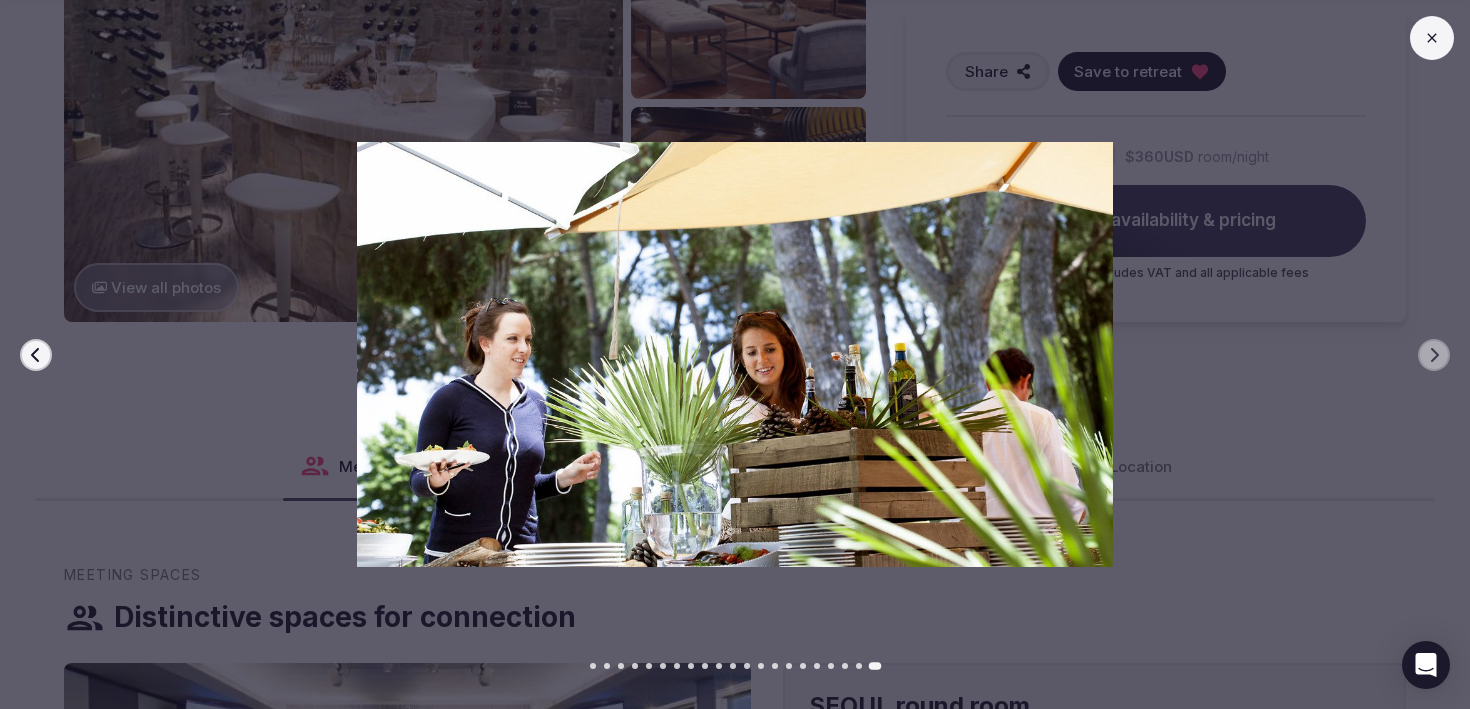 scroll, scrollTop: 2191, scrollLeft: 0, axis: vertical 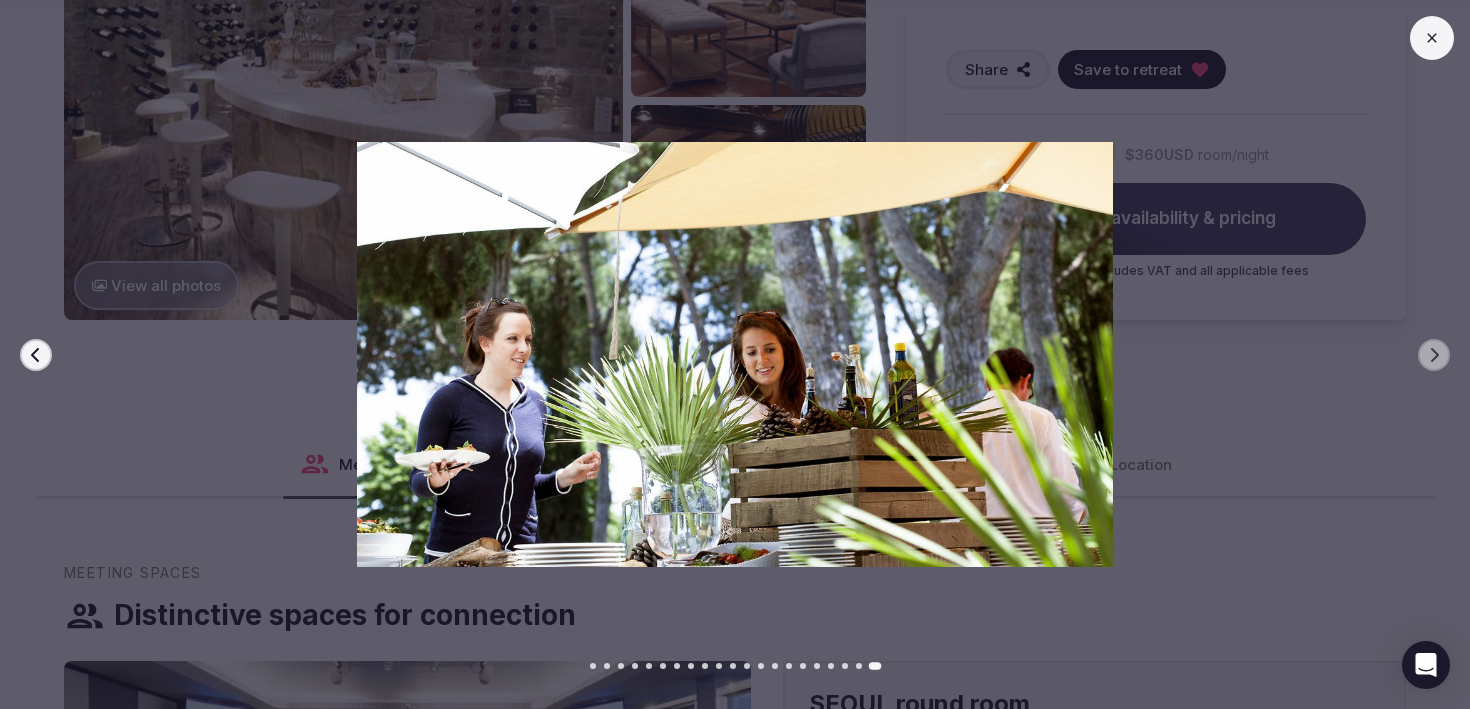 click at bounding box center [735, 354] 